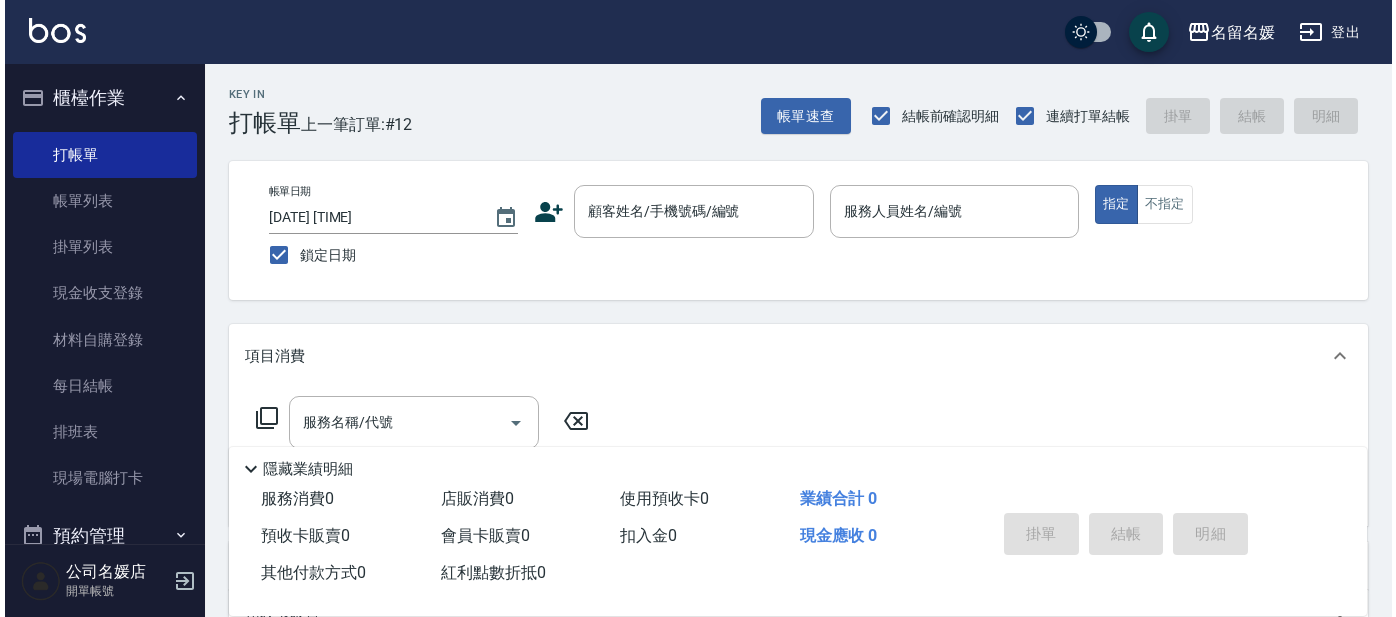 scroll, scrollTop: 0, scrollLeft: 0, axis: both 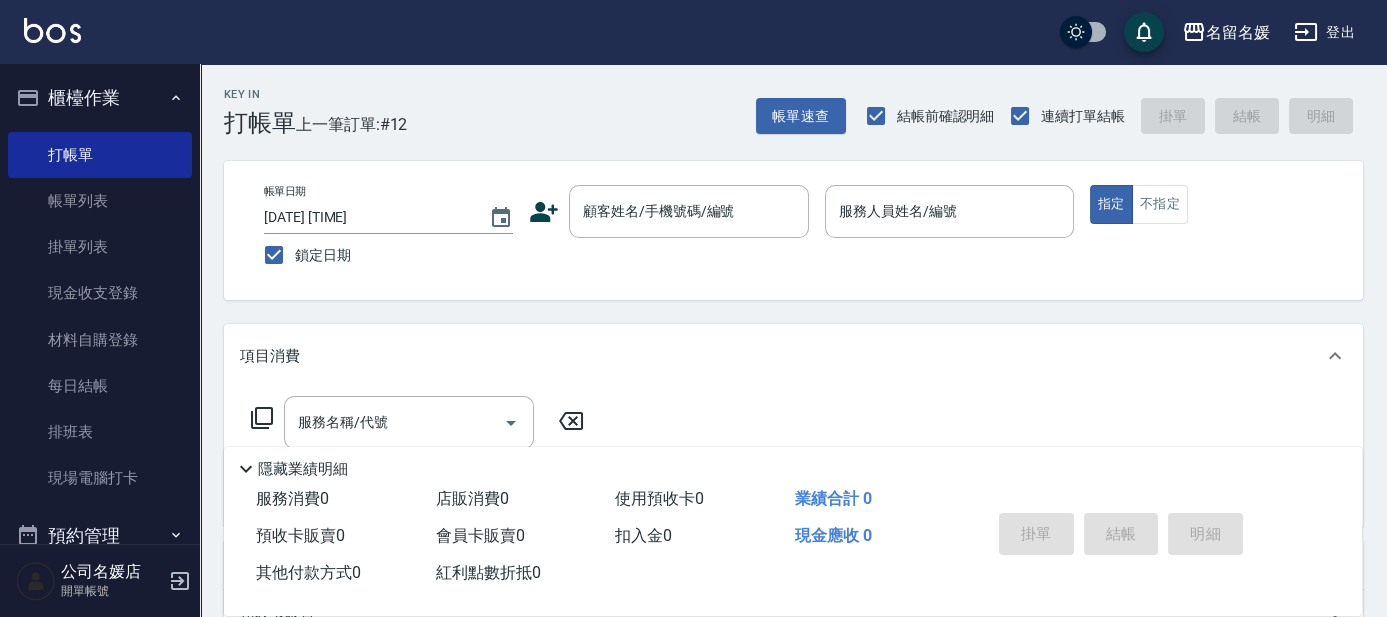 click on "櫃檯作業 打帳單 帳單列表 掛單列表 現金收支登錄 材料自購登錄 每日結帳 排班表 現場電腦打卡 預約管理 預約管理 單日預約紀錄 單週預約紀錄 報表及分析 報表目錄 店家區間累計表 店家日報表 店家排行榜 互助日報表 互助月報表 互助排行榜 互助點數明細 互助業績報表 全店業績分析表 營業統計分析表 設計師業績表 設計師日報表 設計師業績分析表 設計師業績月報表 設計師排行榜 商品銷售排行榜 商品消耗明細 單一服務項目查詢 店販分類抽成明細 顧客入金餘額表 每日非現金明細 每日收支明細 收支分類明細表 非現金明細對帳單 客戶管理 客戶列表 客資篩選匯出 員工及薪資 員工列表 商品管理 商品分類設定 商品列表" at bounding box center [100, 304] 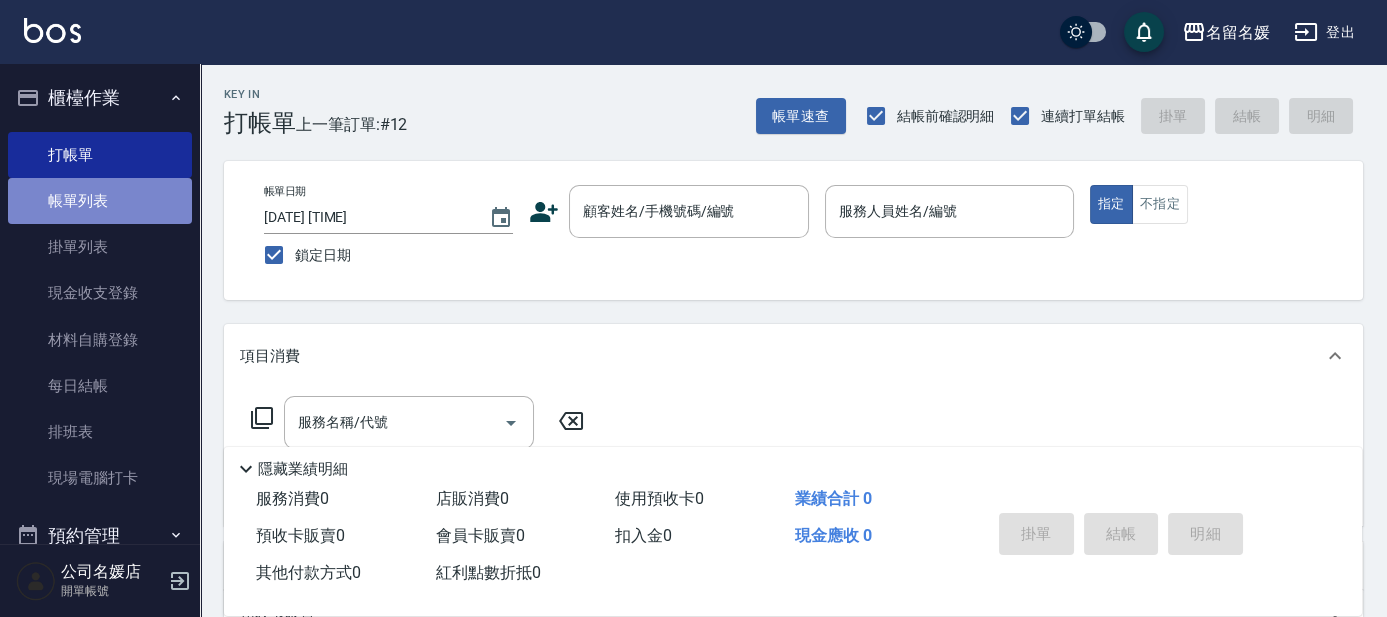 click on "帳單列表" at bounding box center (100, 201) 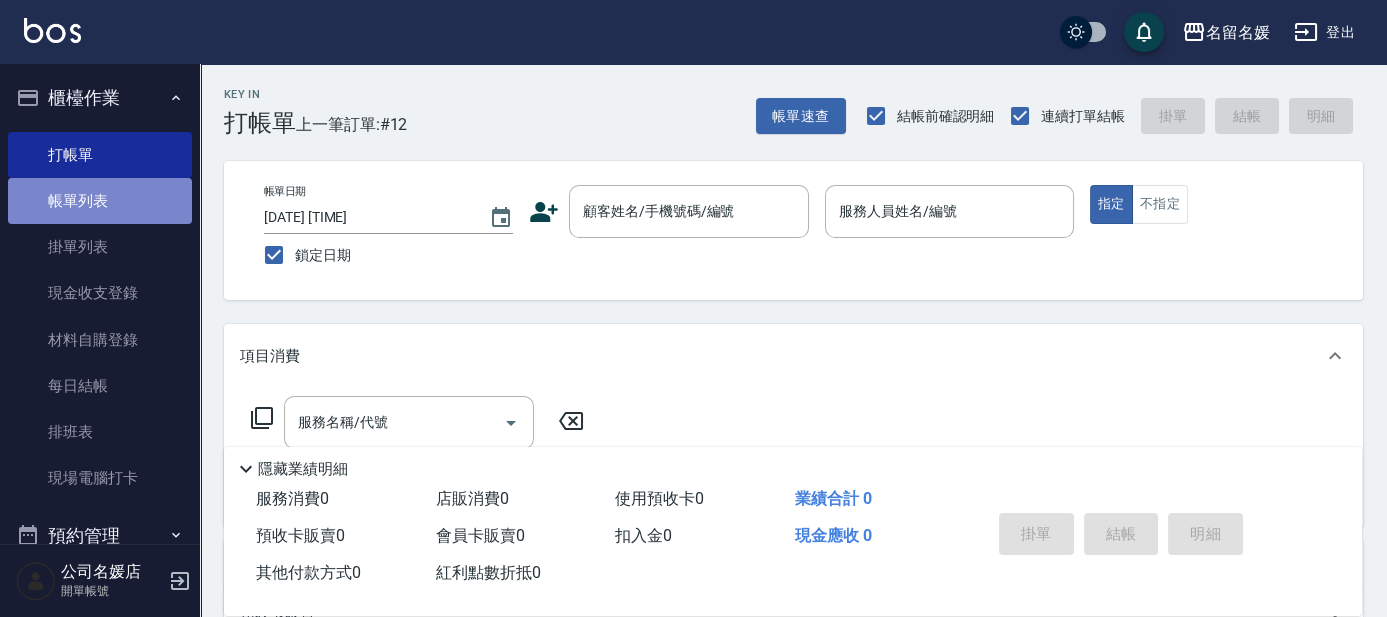 click on "帳單列表" at bounding box center (100, 201) 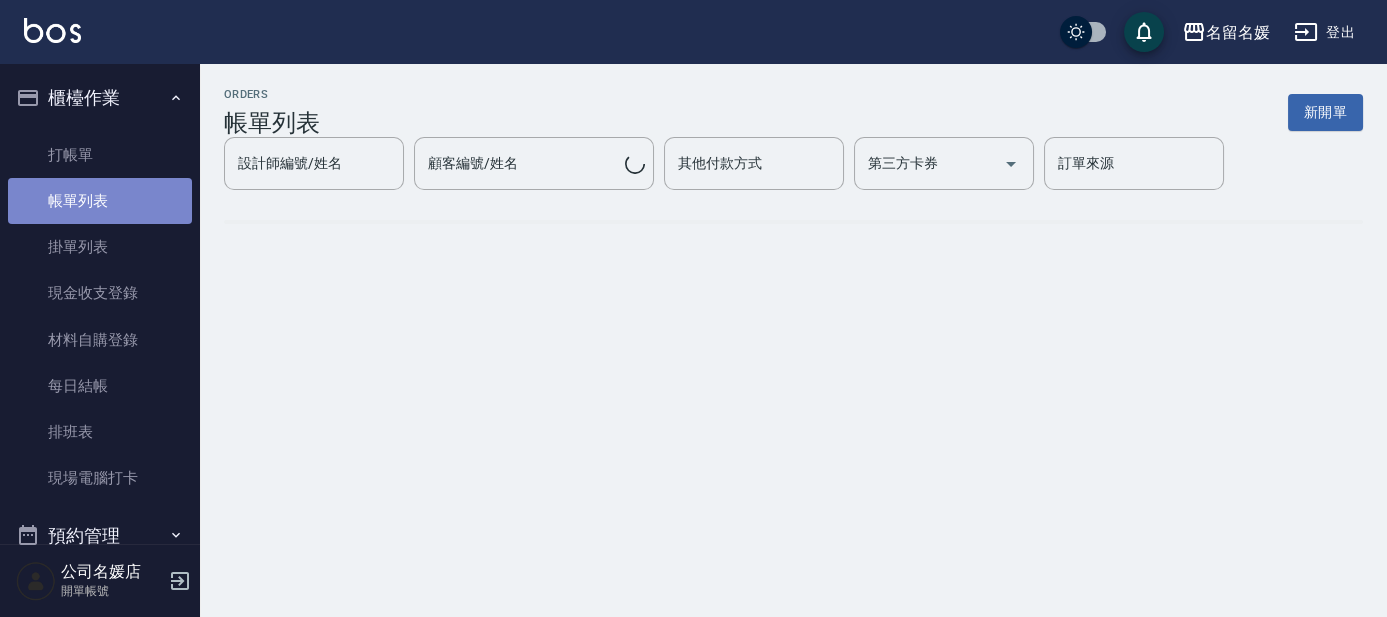 click on "帳單列表" at bounding box center (100, 201) 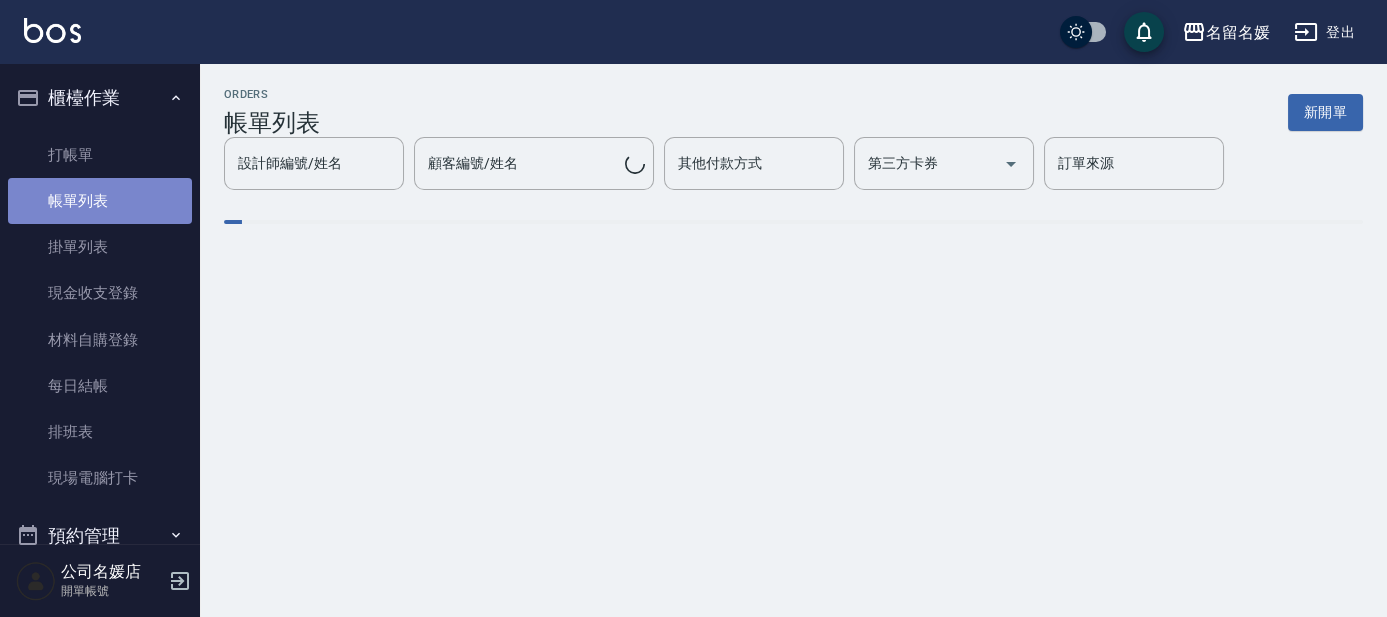 click on "帳單列表" at bounding box center (100, 201) 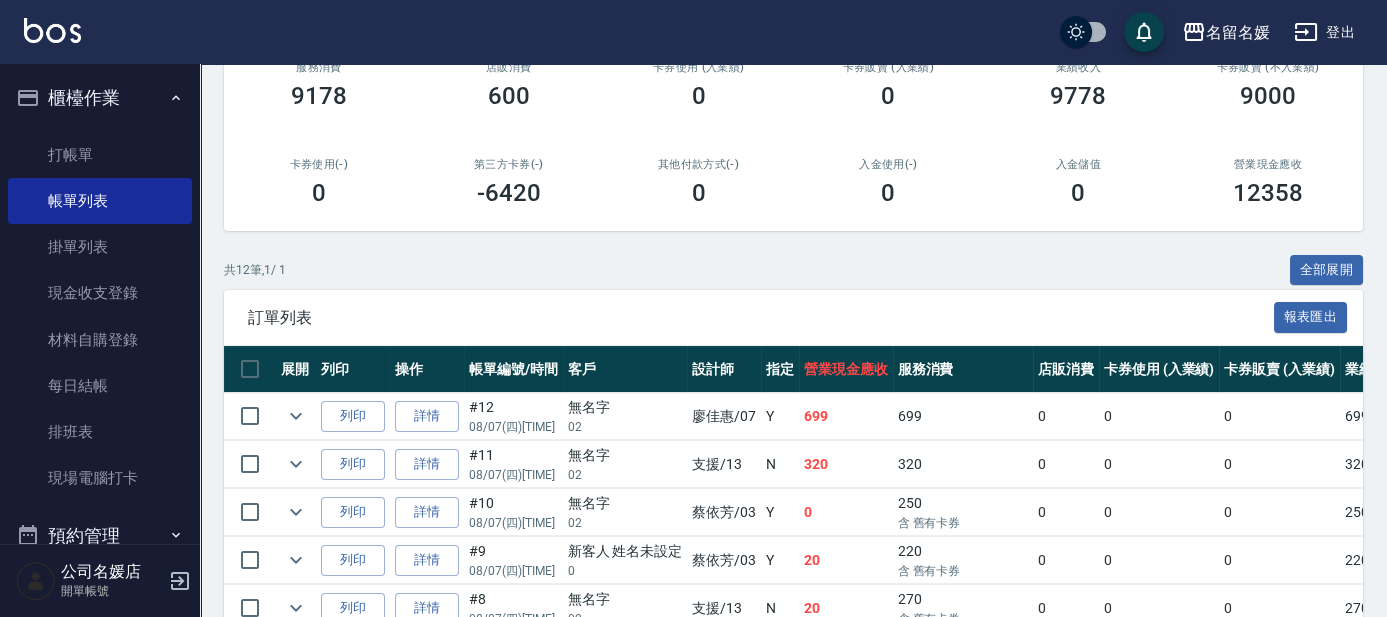 scroll, scrollTop: 363, scrollLeft: 0, axis: vertical 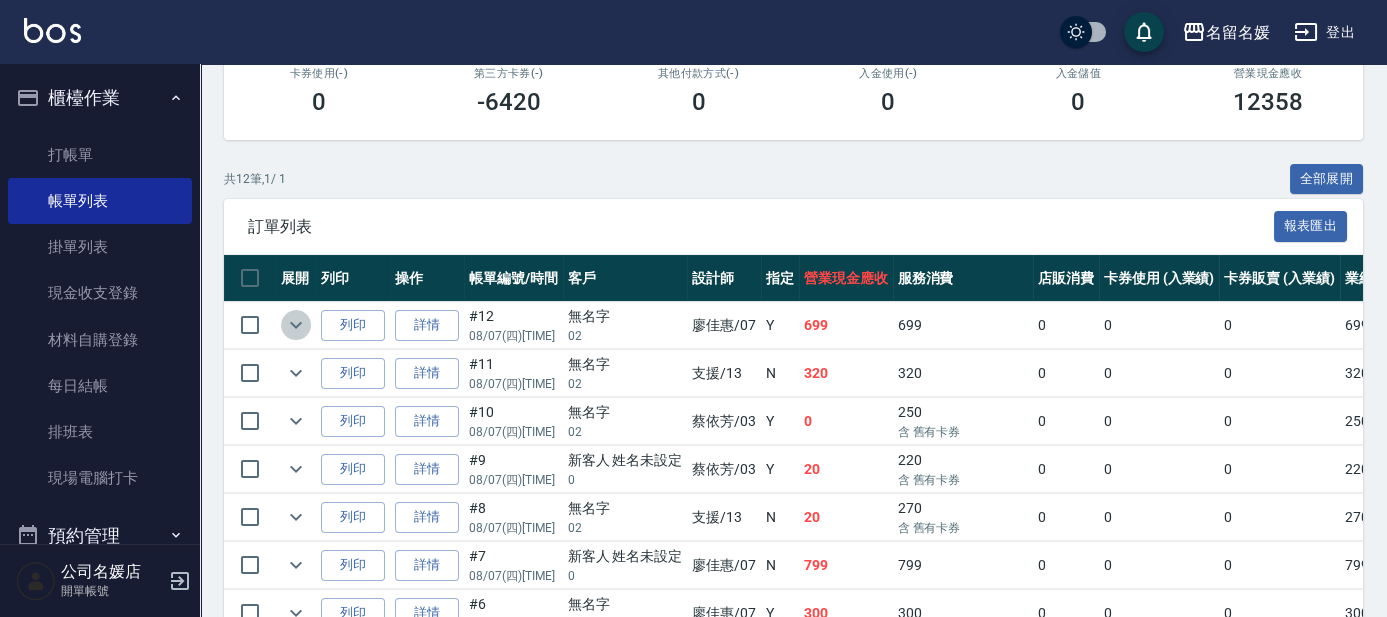 click 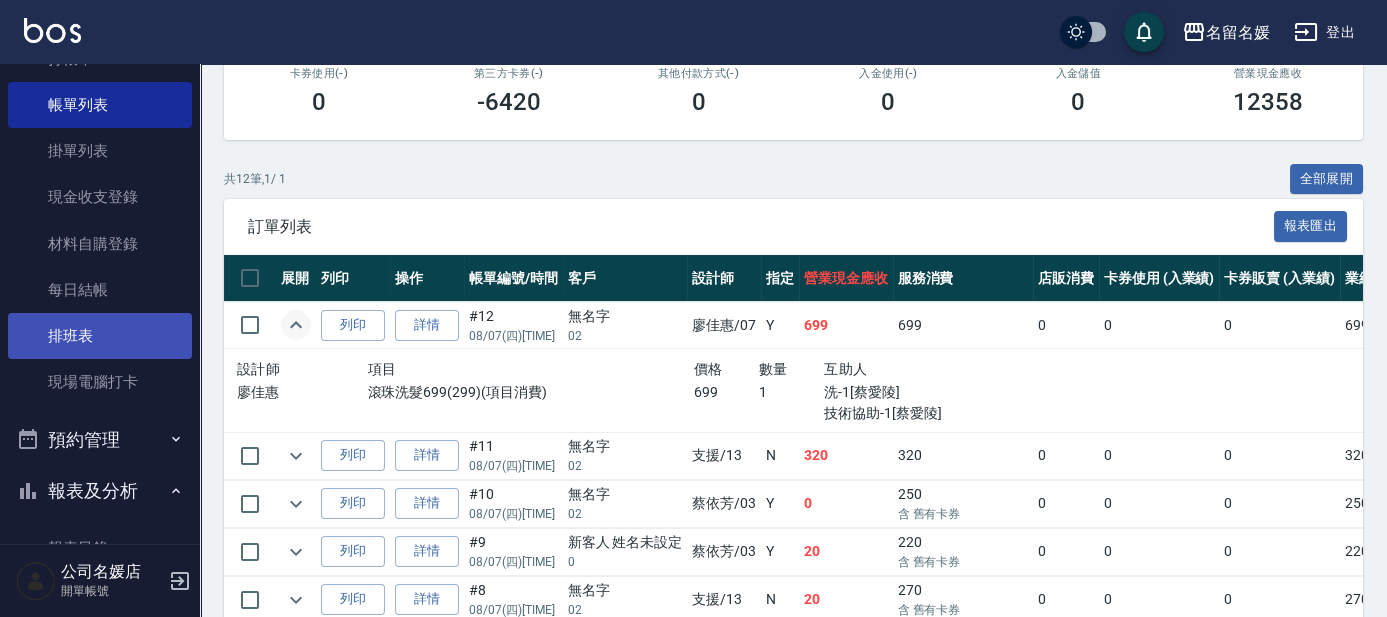 scroll, scrollTop: 363, scrollLeft: 0, axis: vertical 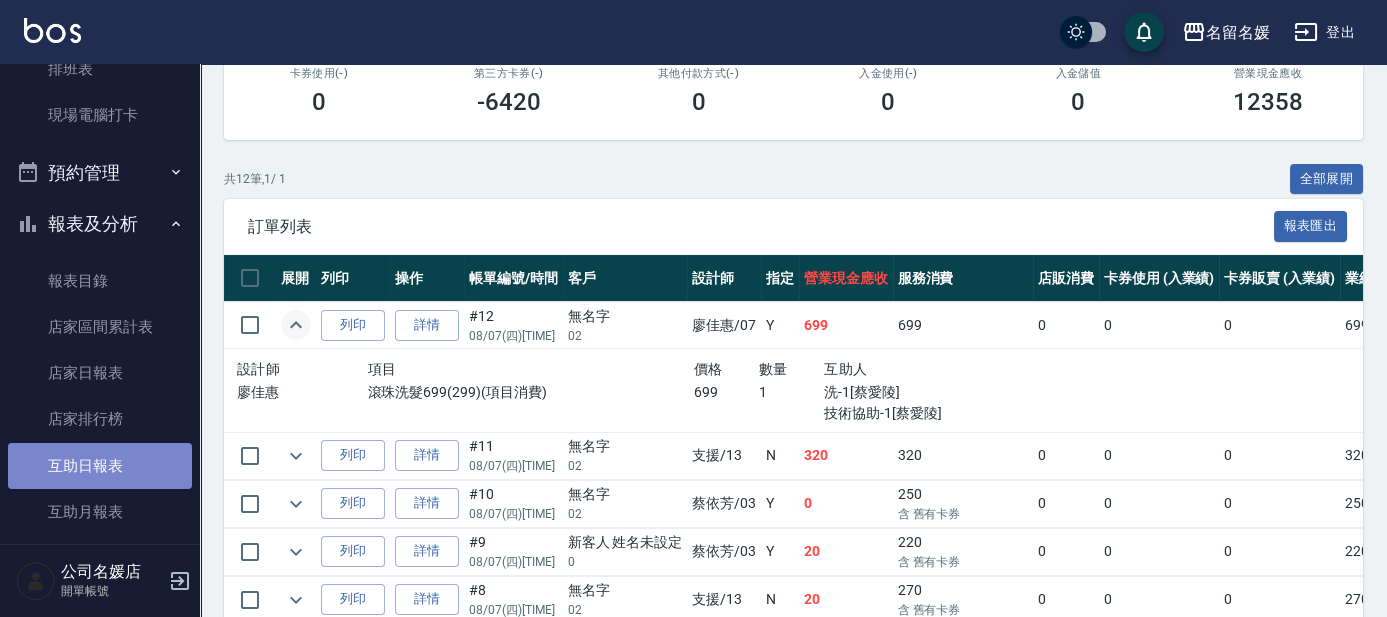 click on "互助日報表" at bounding box center [100, 466] 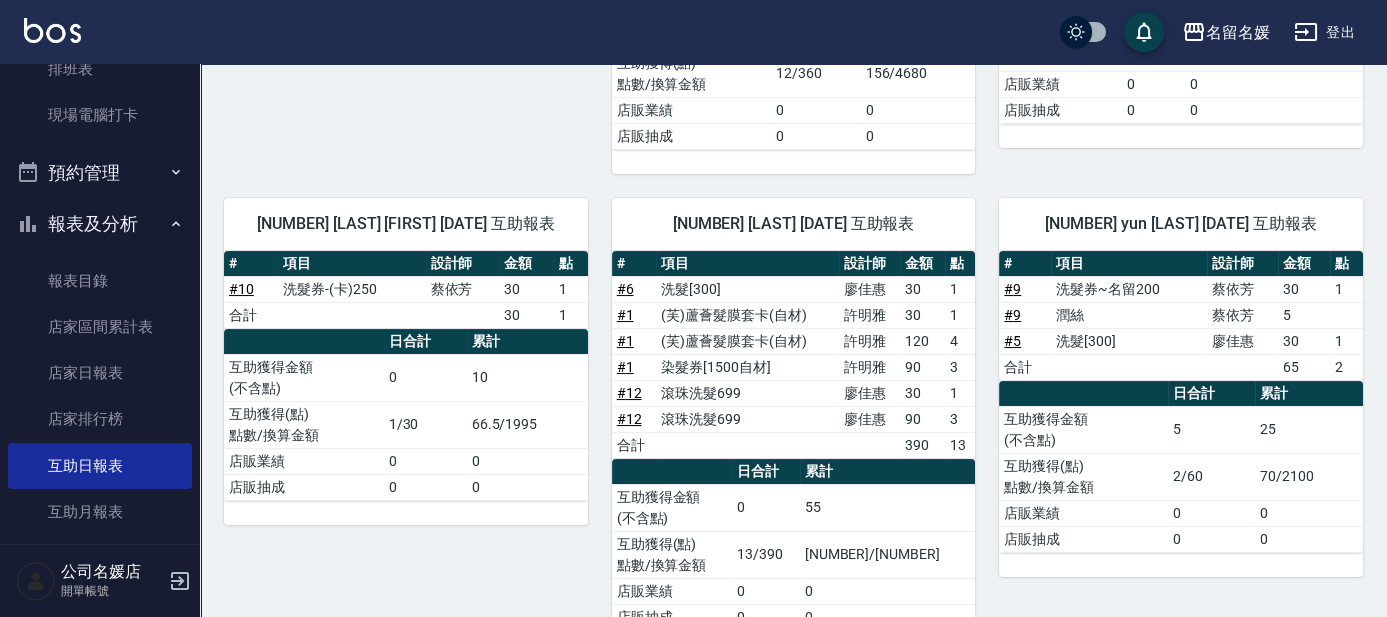 scroll, scrollTop: 636, scrollLeft: 0, axis: vertical 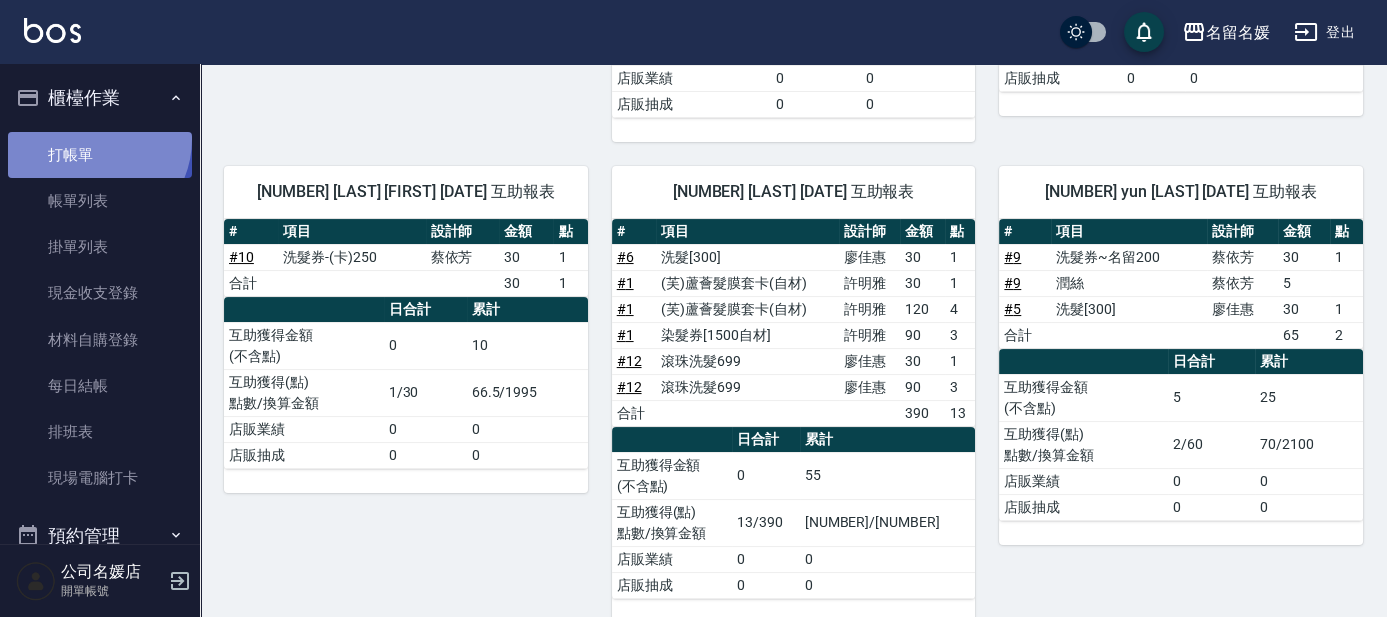 click on "打帳單" at bounding box center [100, 155] 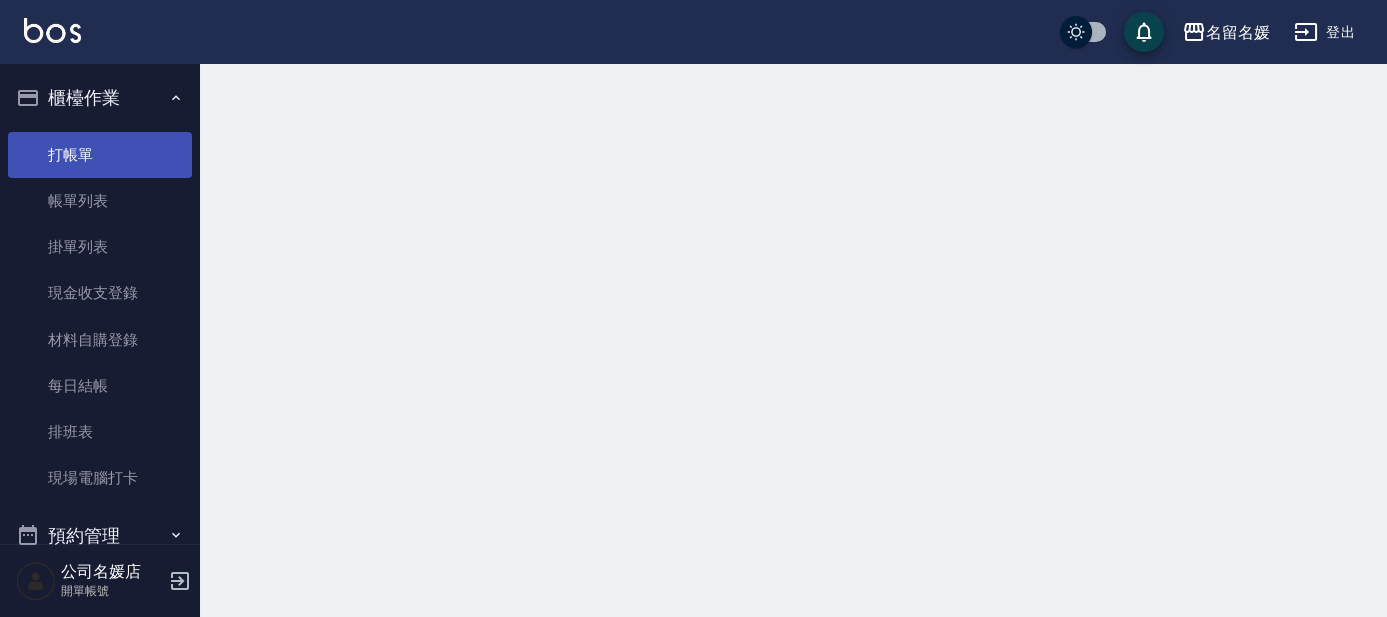 scroll, scrollTop: 0, scrollLeft: 0, axis: both 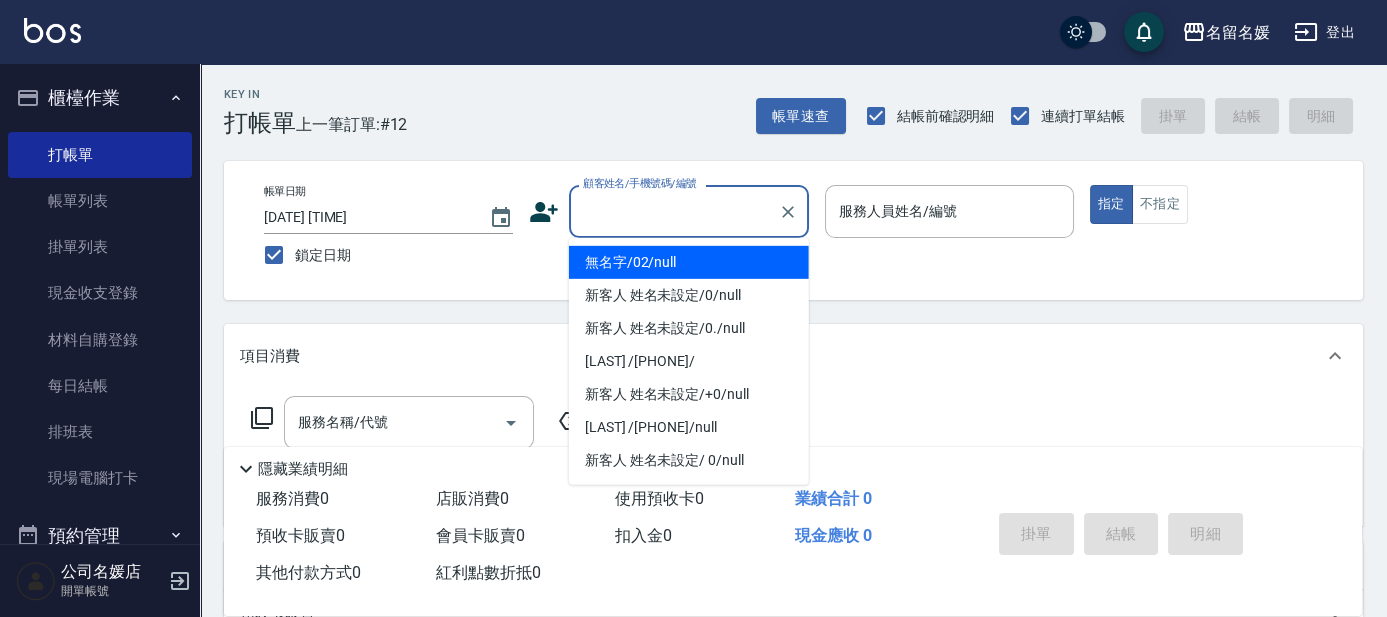 type on "無名字/02/null" 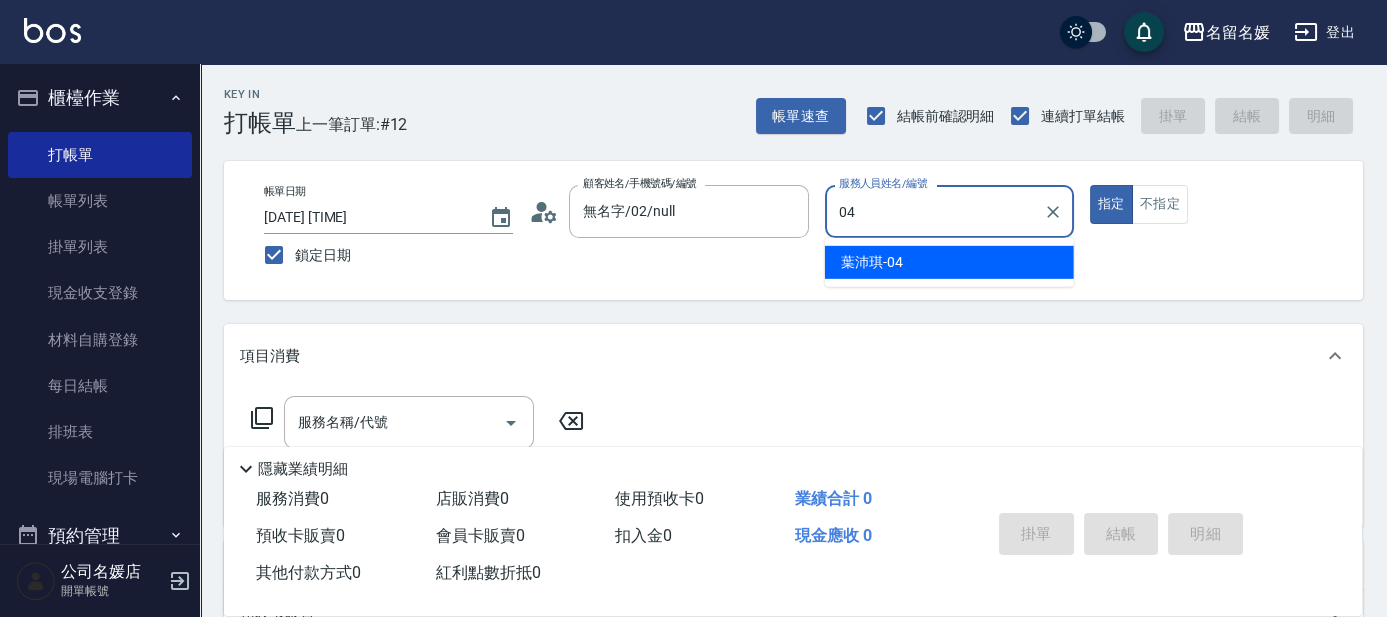 type on "04" 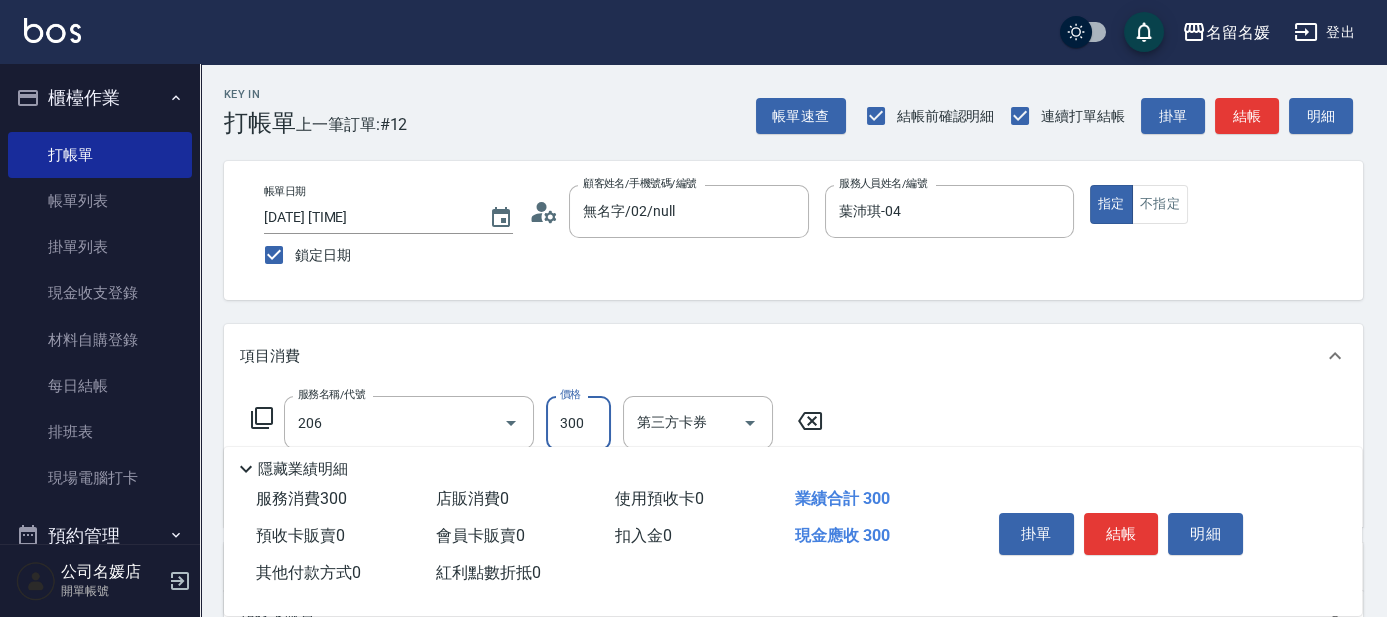 type on "洗髮[300](206)" 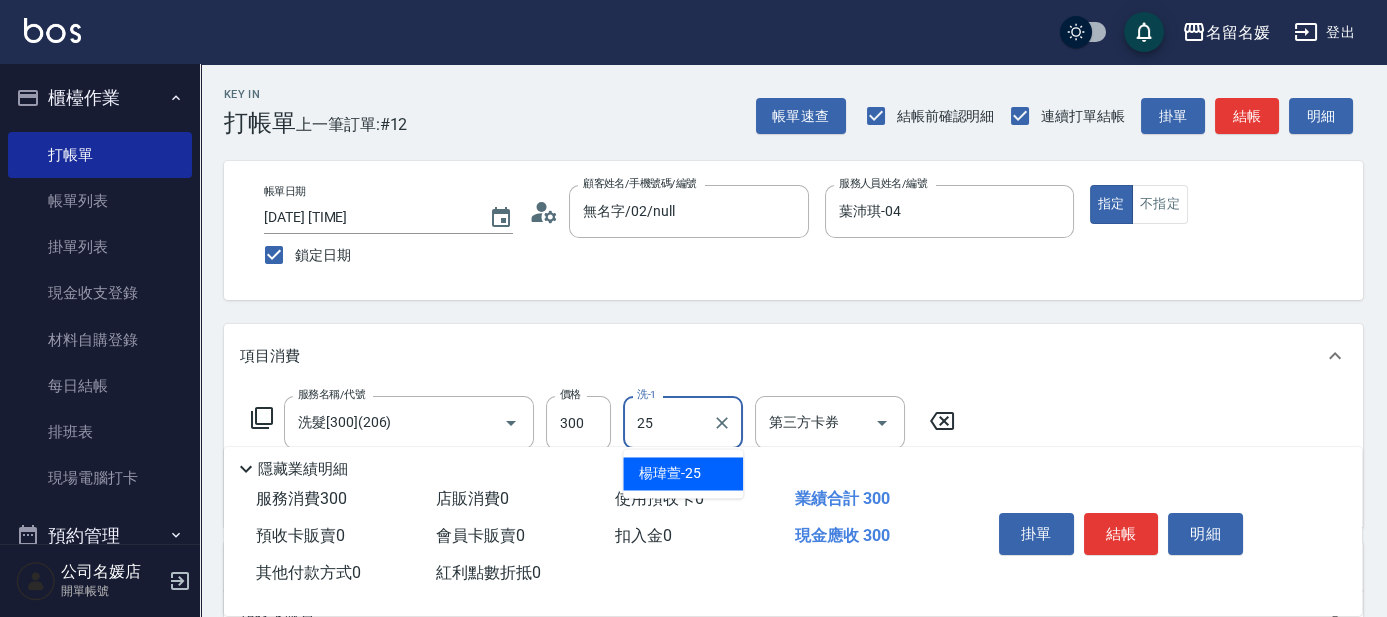 type on "楊瑋萱-25" 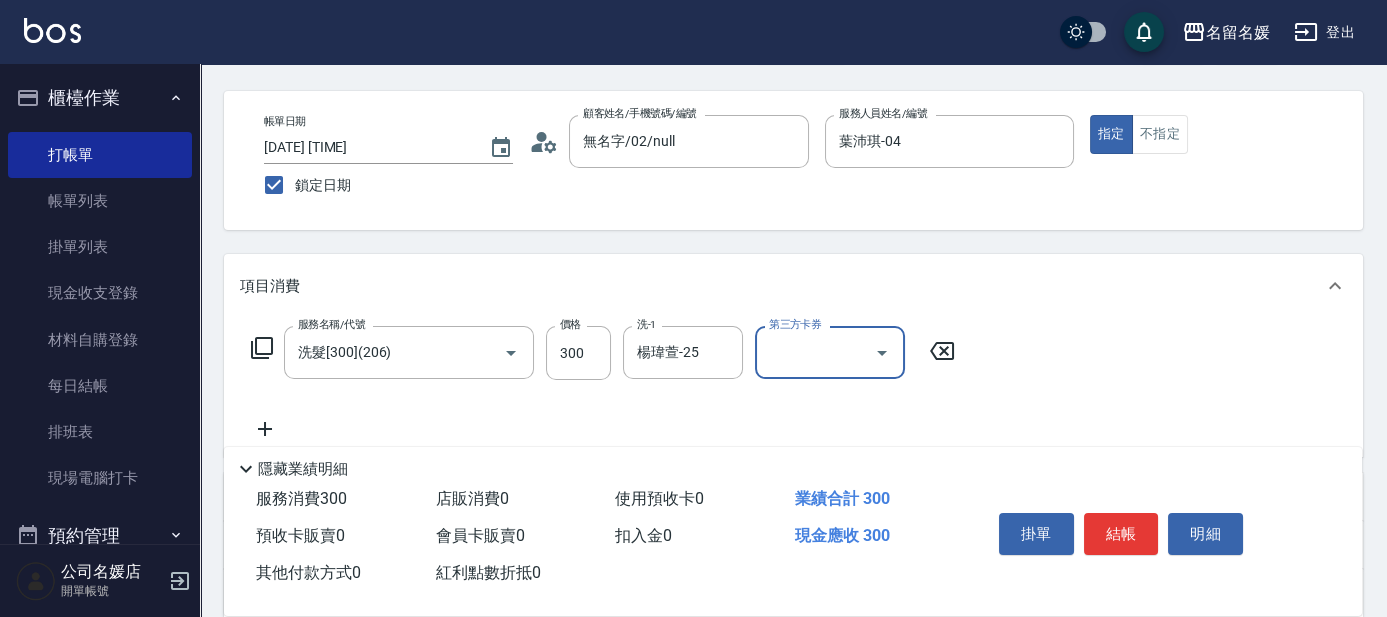 scroll, scrollTop: 90, scrollLeft: 0, axis: vertical 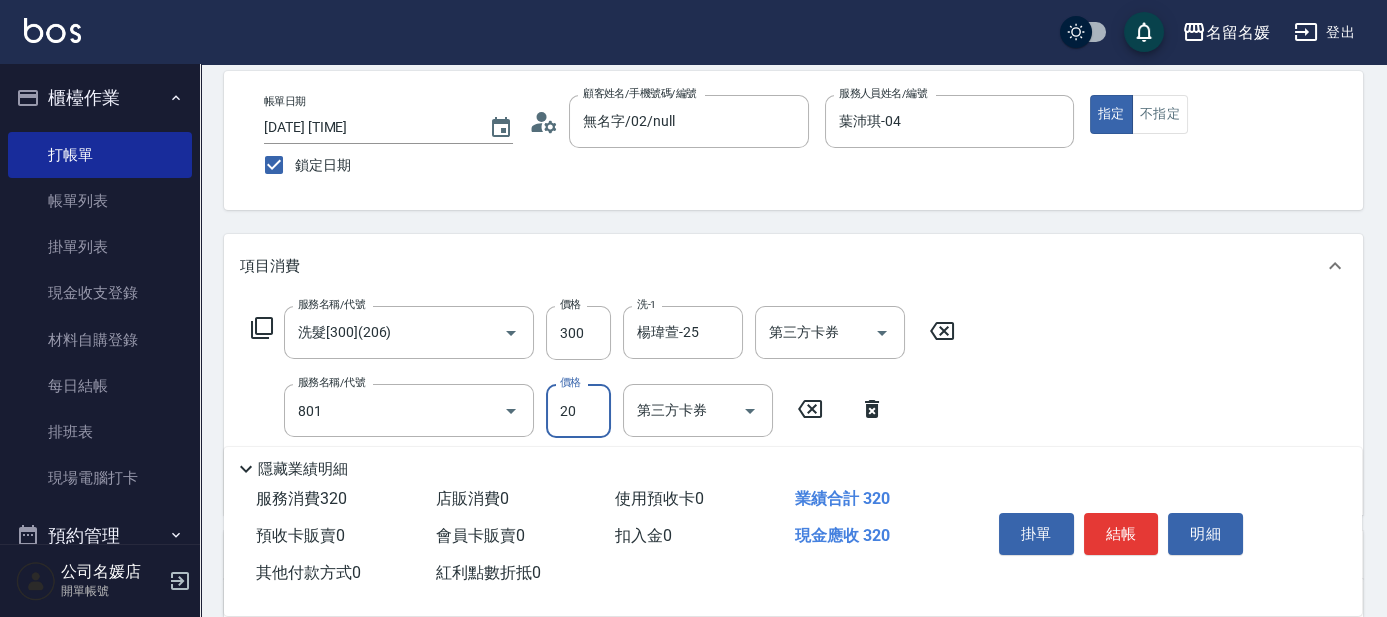 type on "潤絲(801)" 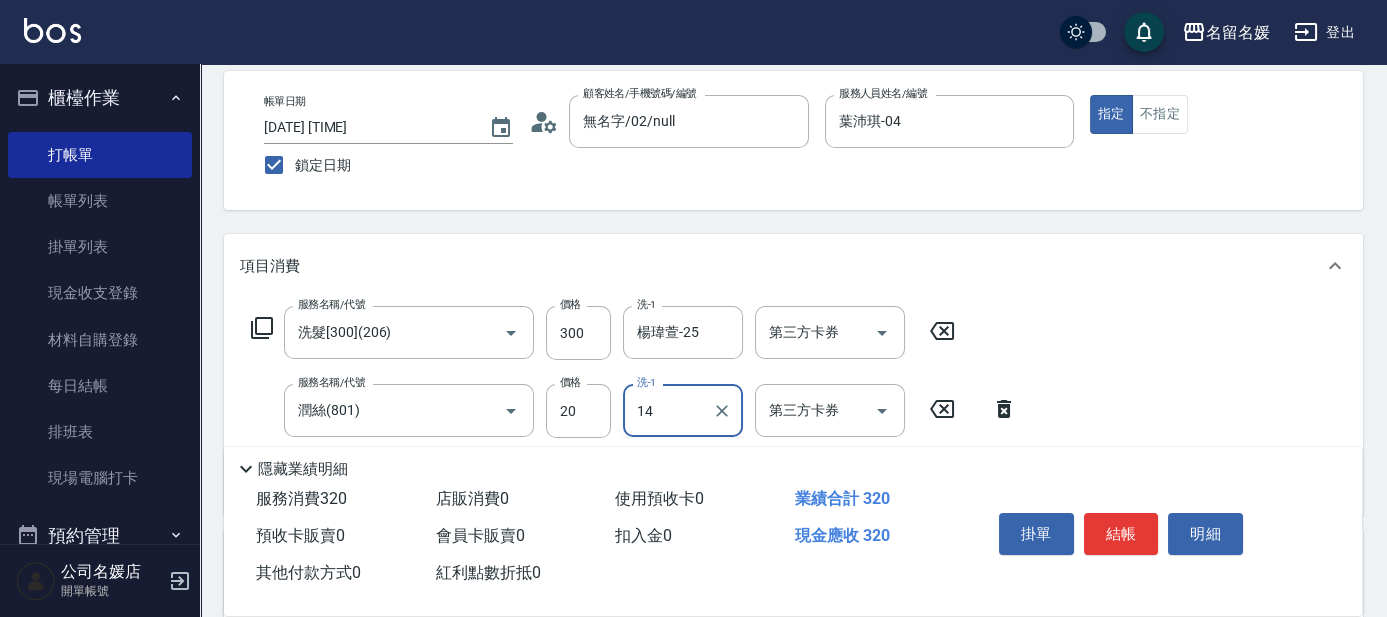 type on "1" 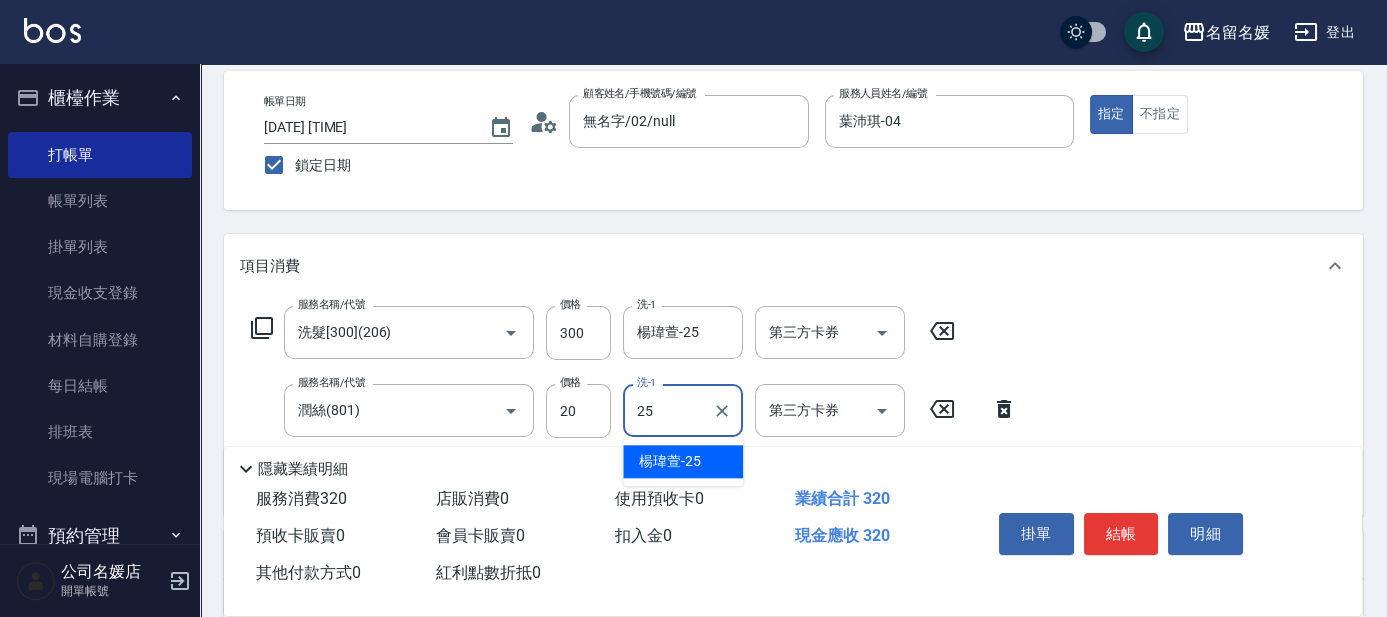 type on "楊瑋萱-25" 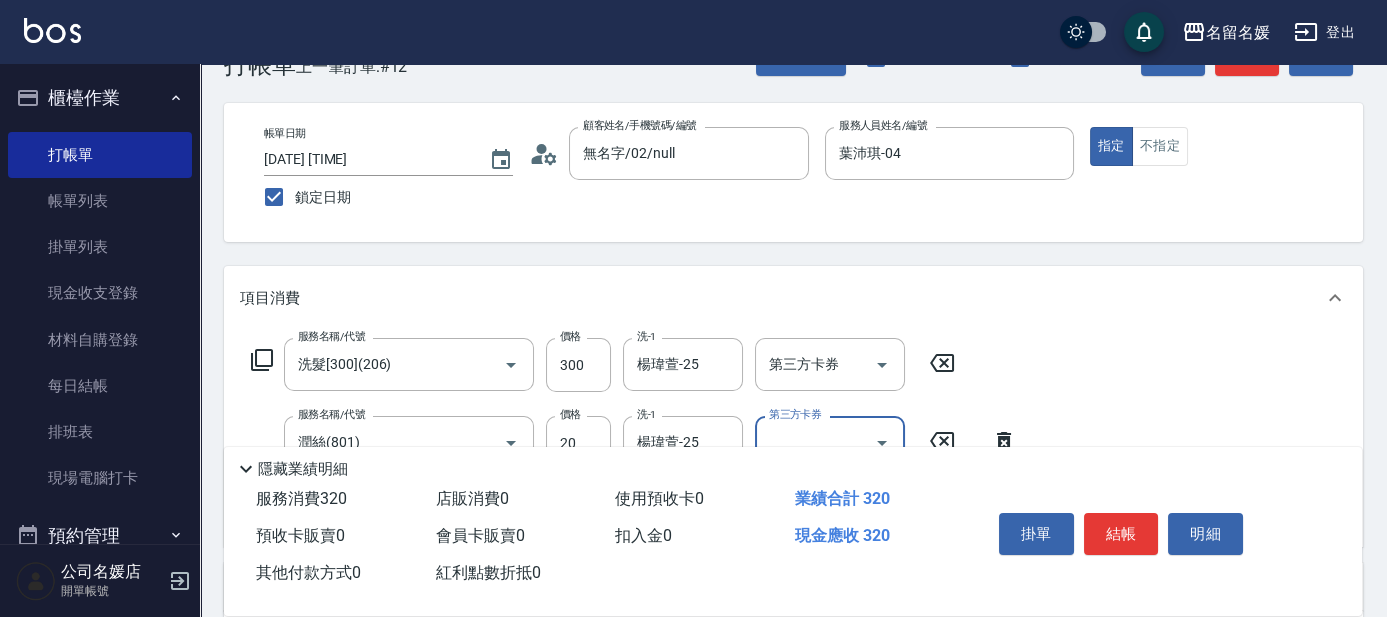 scroll, scrollTop: 0, scrollLeft: 0, axis: both 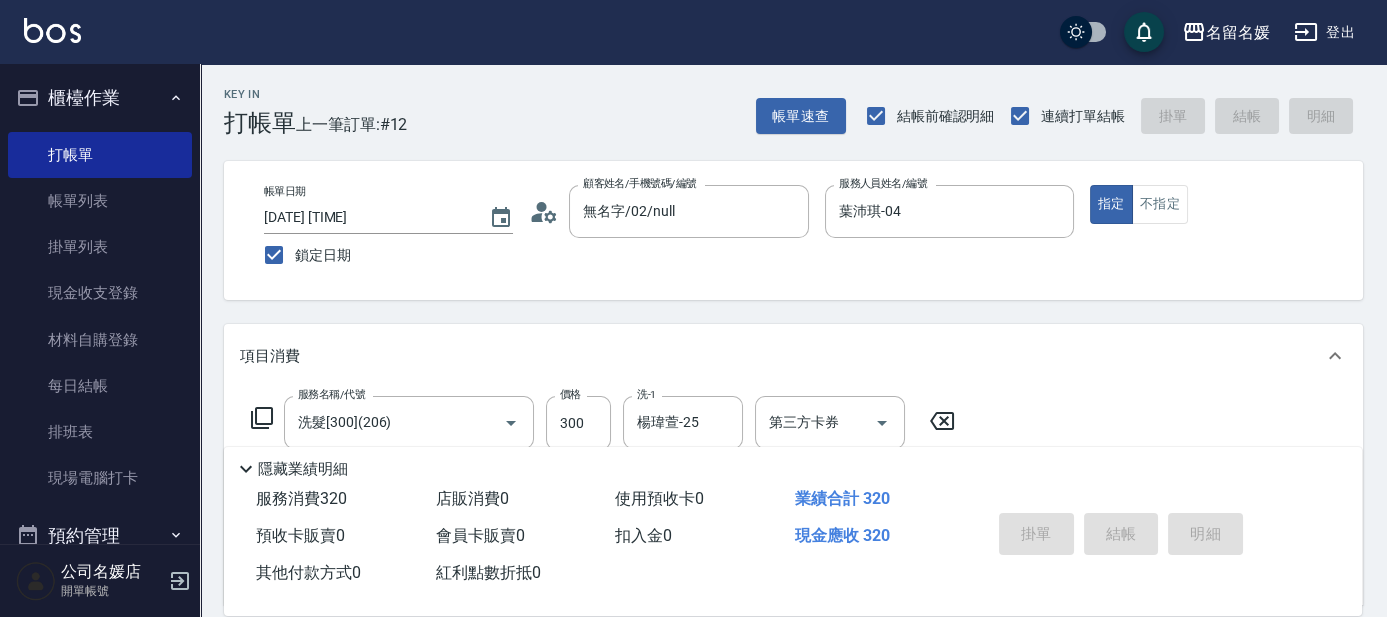type 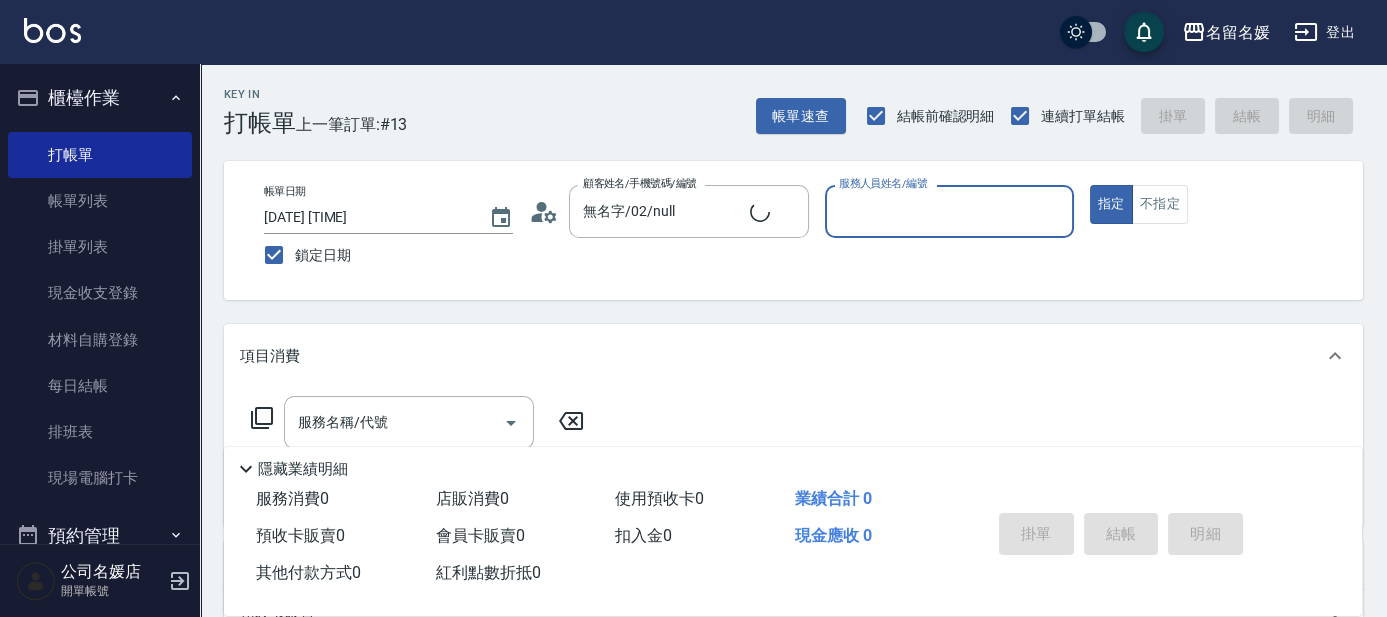 type on "新客人 姓名未設定/0/null" 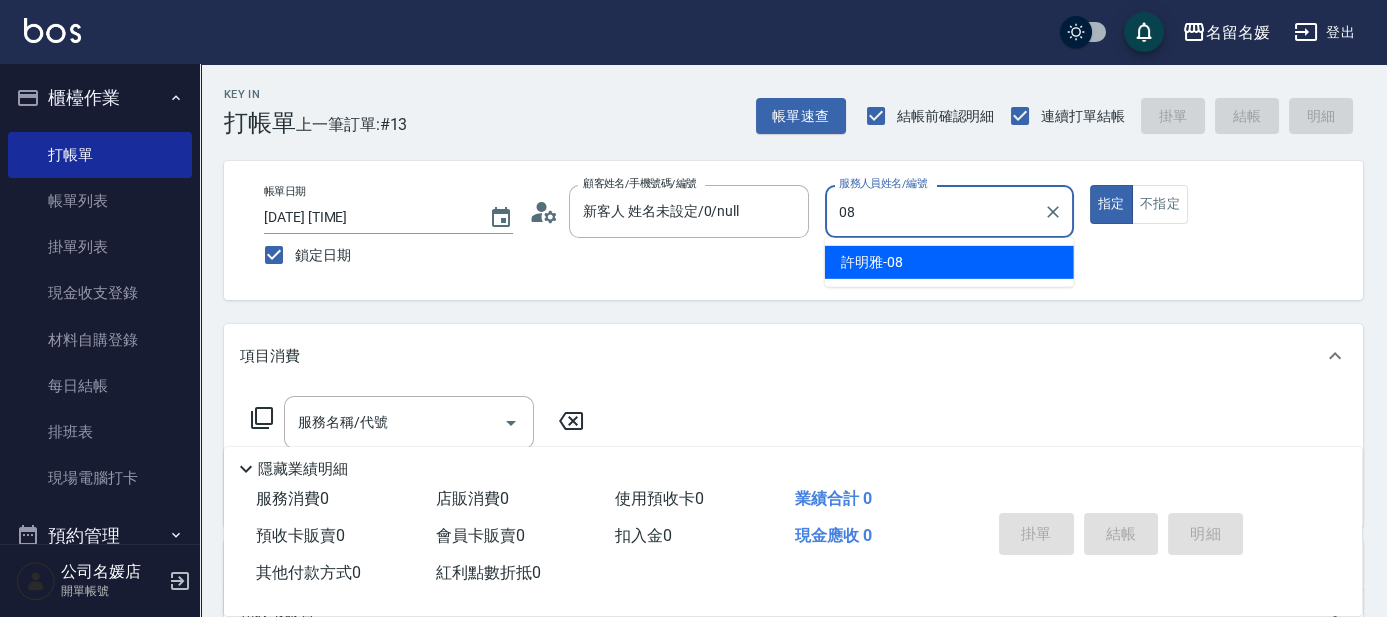 type on "許明雅-08" 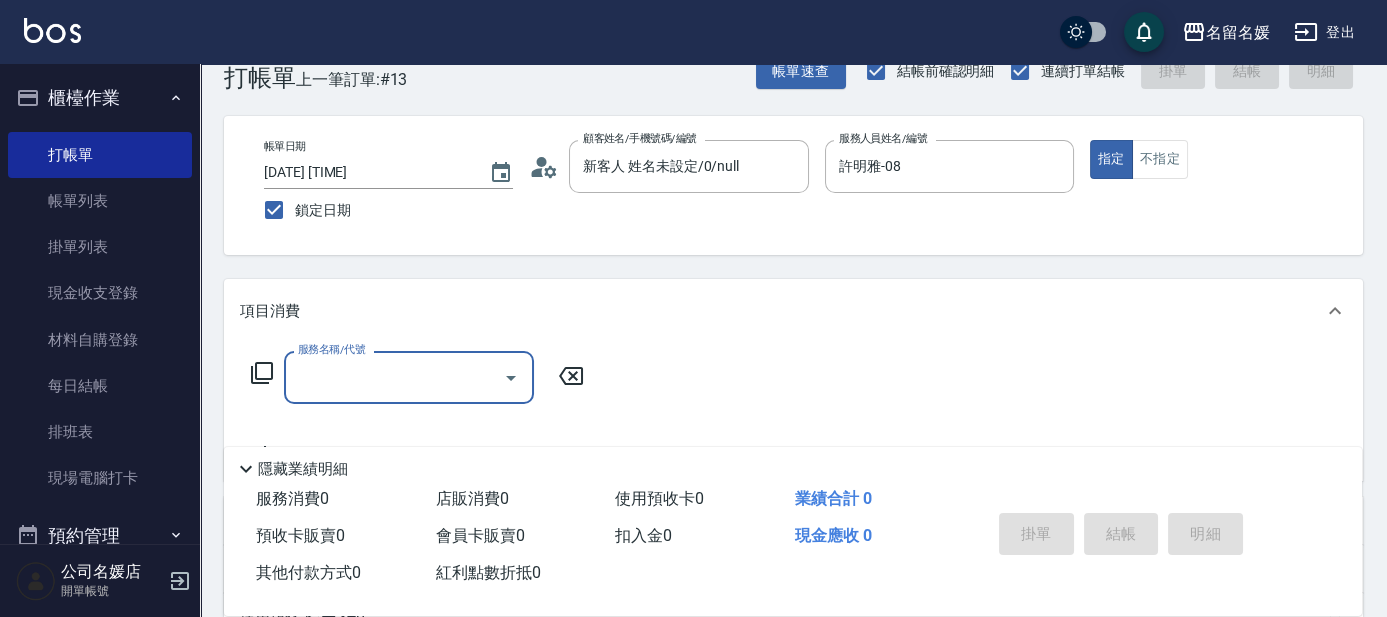 scroll, scrollTop: 90, scrollLeft: 0, axis: vertical 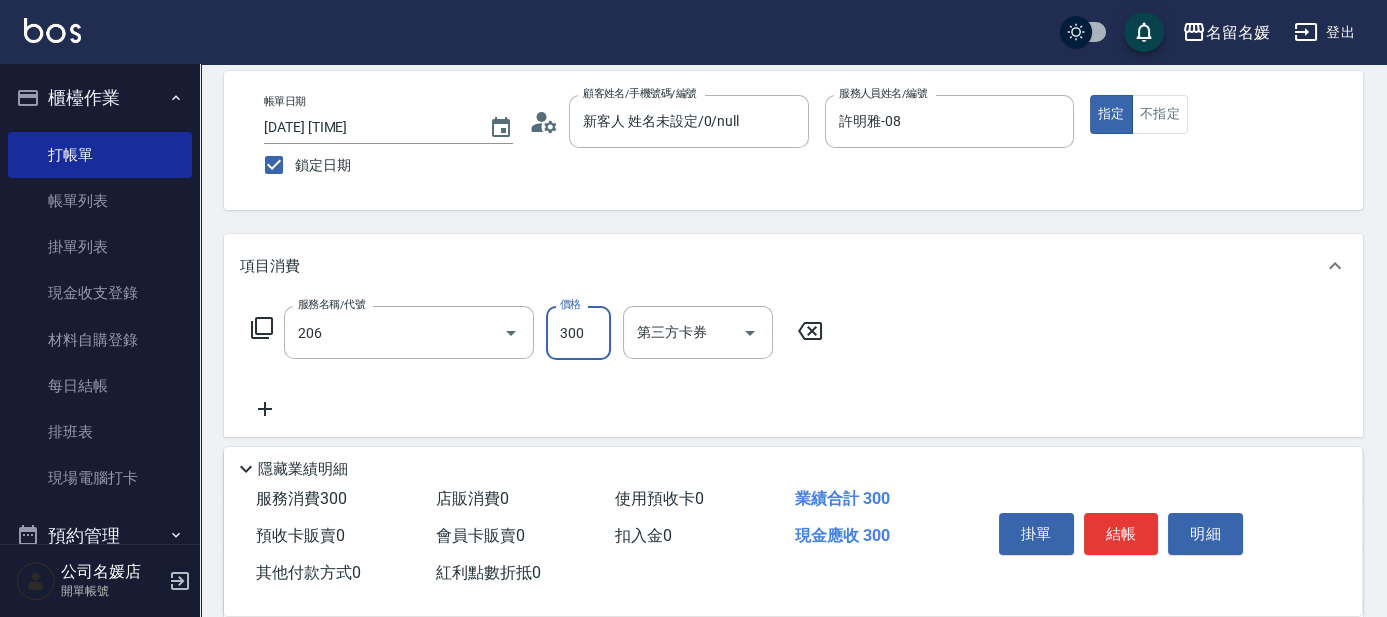 type on "洗髮[300](206)" 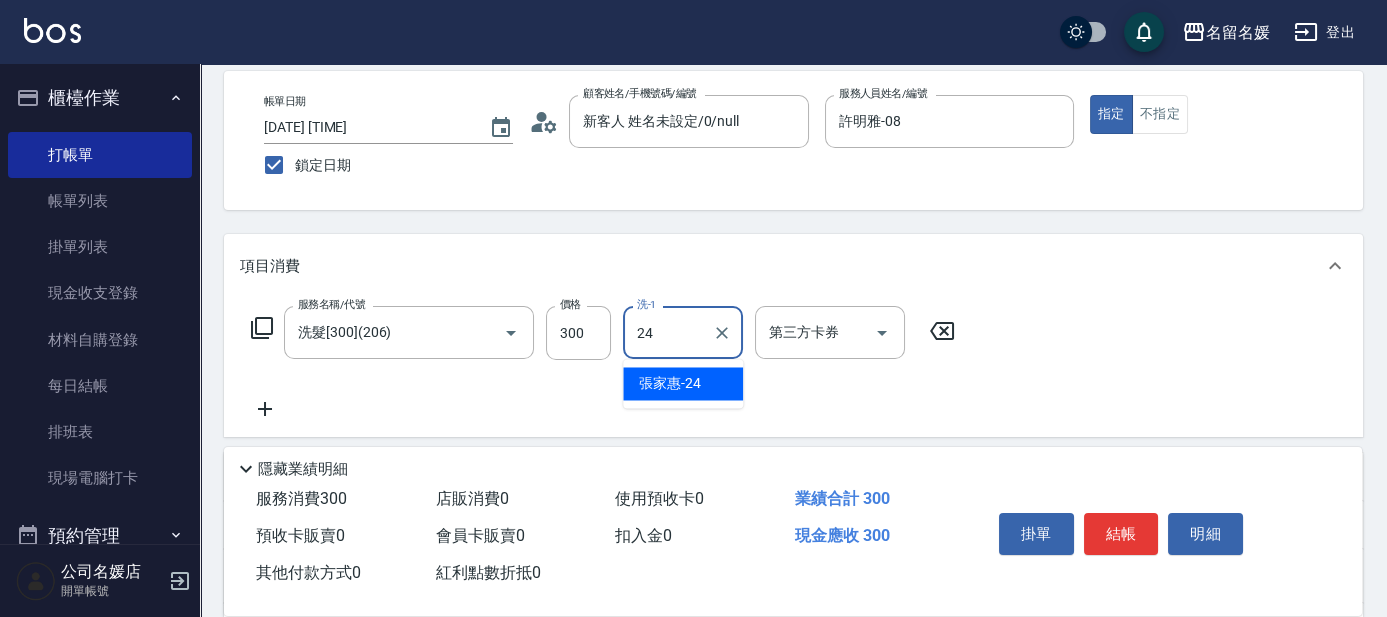 type on "張家惠-24" 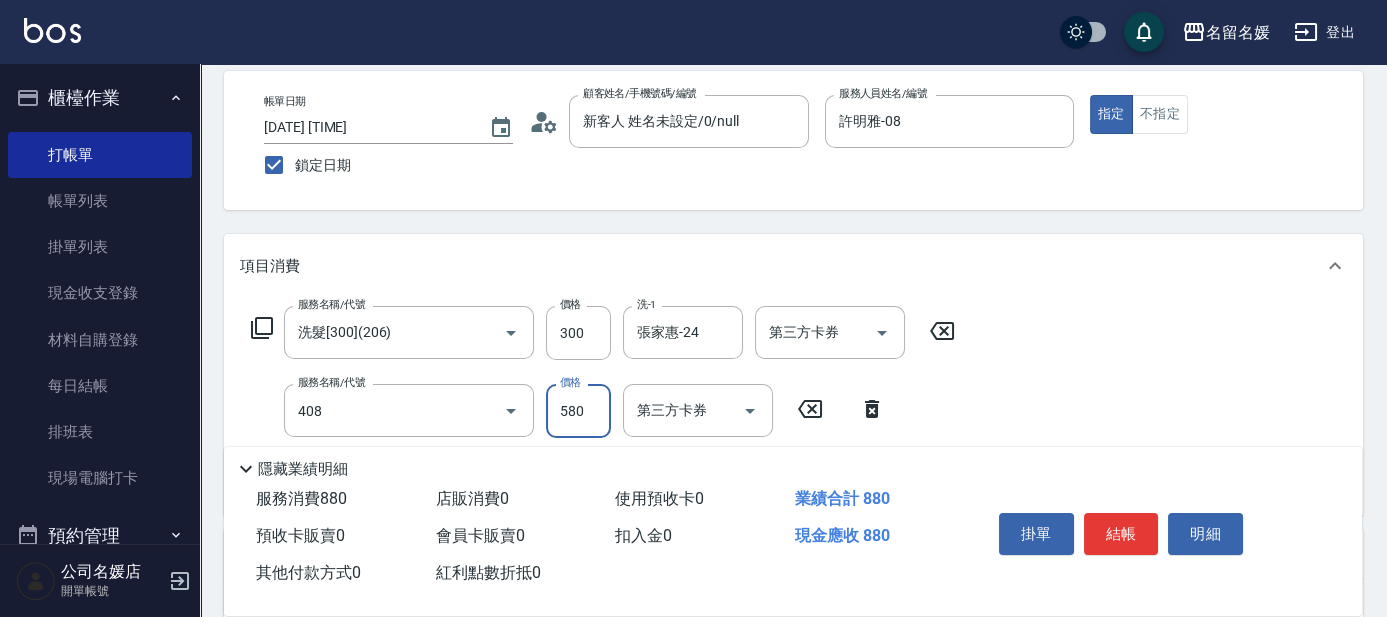 type on "剪髮(580)(408)" 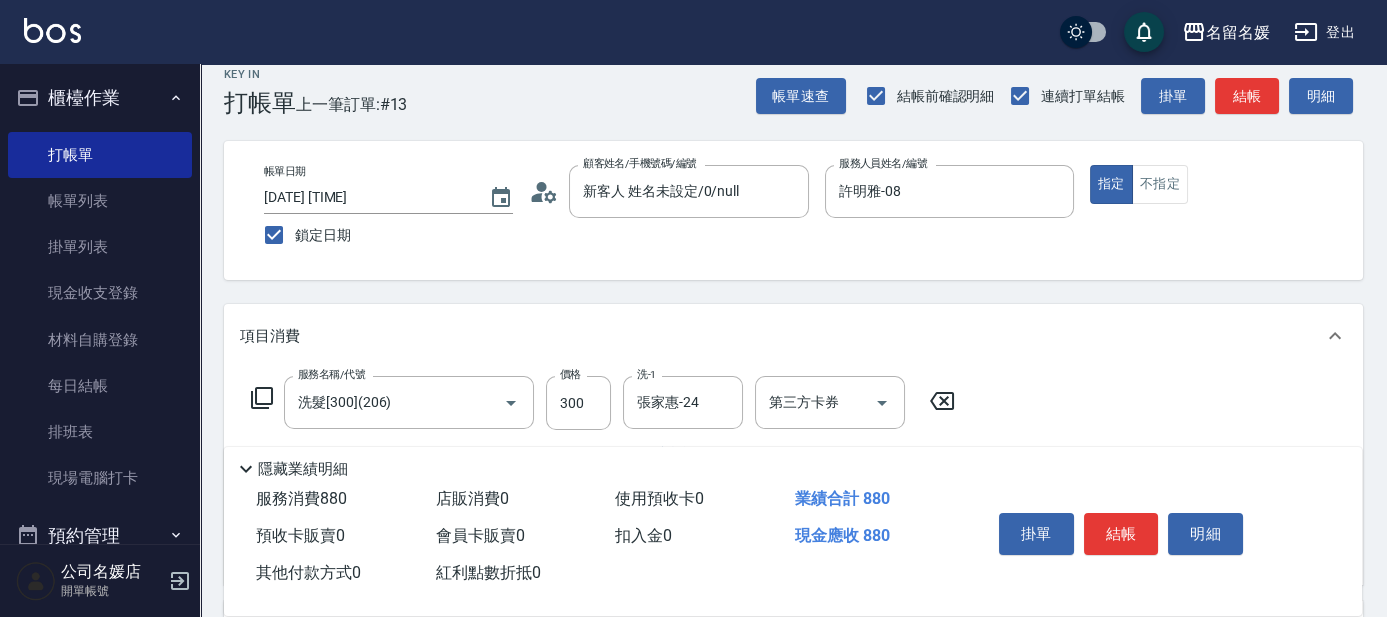 scroll, scrollTop: 0, scrollLeft: 0, axis: both 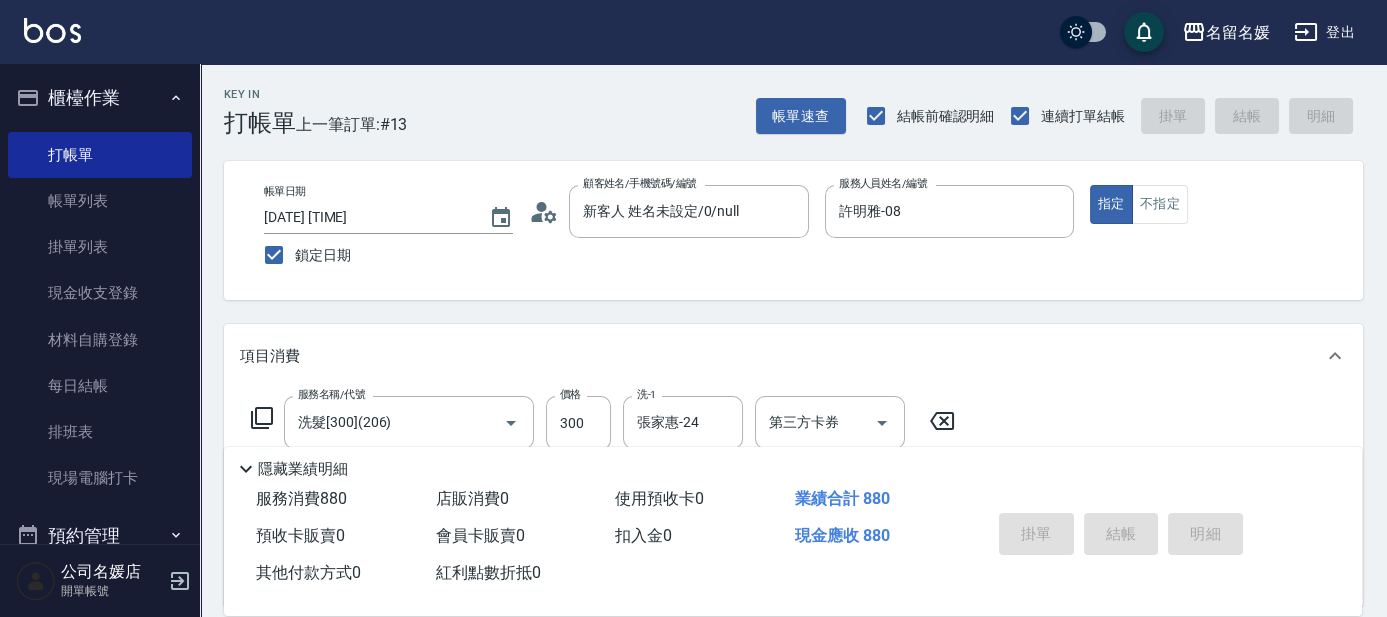 type 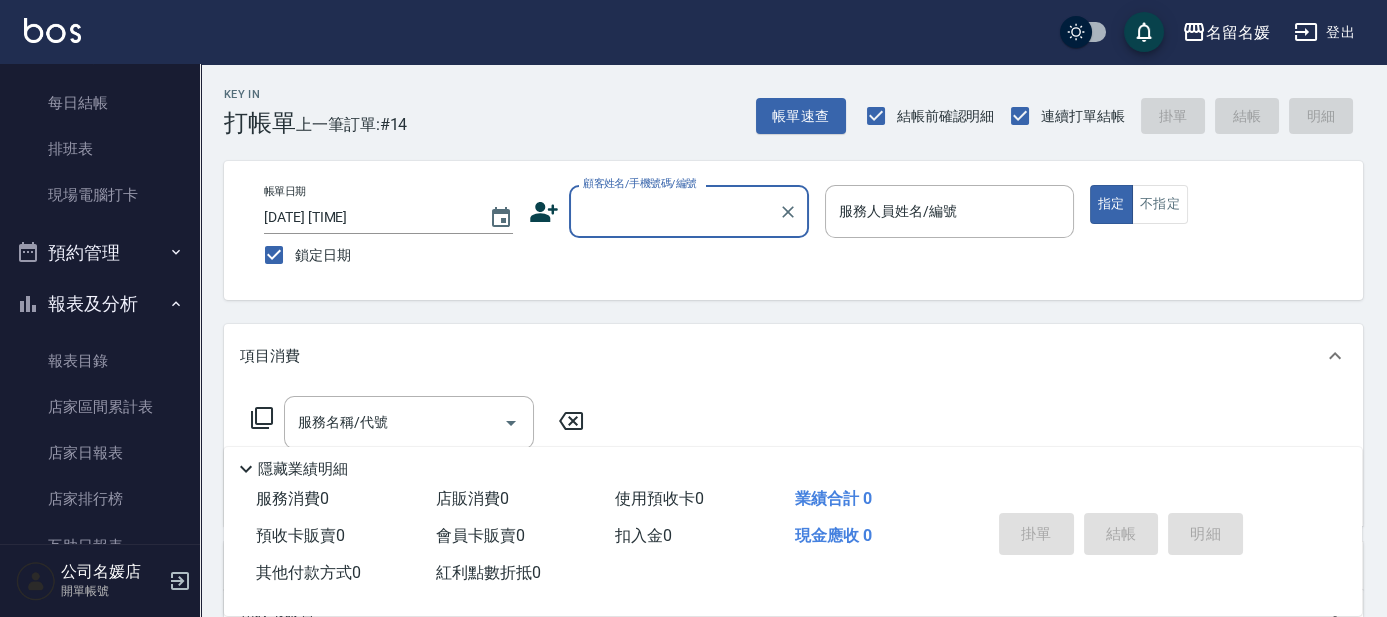 scroll, scrollTop: 454, scrollLeft: 0, axis: vertical 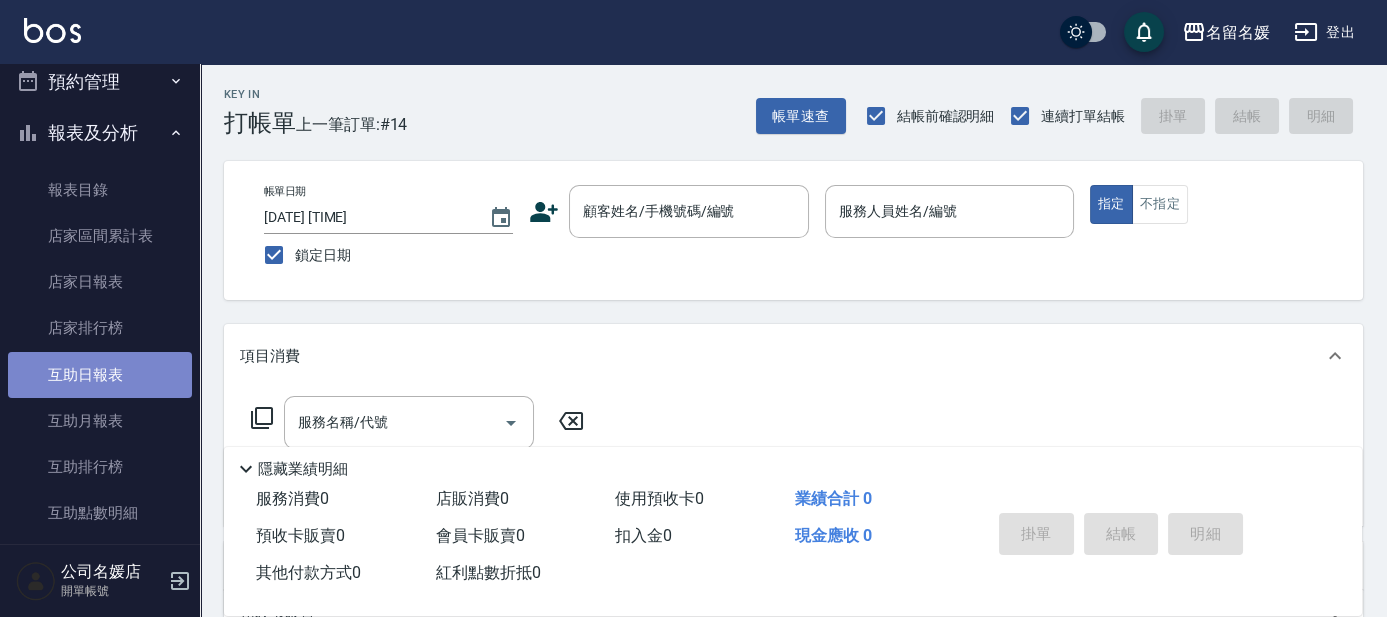 click on "互助日報表" at bounding box center (100, 375) 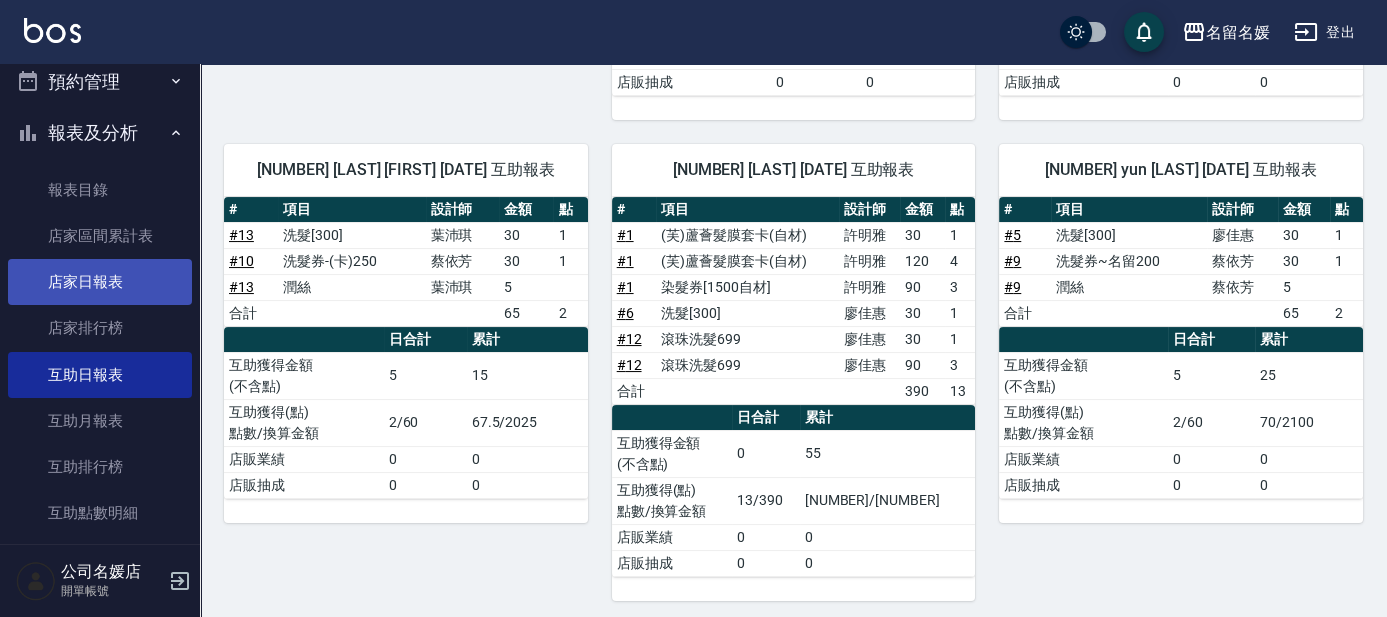 scroll, scrollTop: 294, scrollLeft: 0, axis: vertical 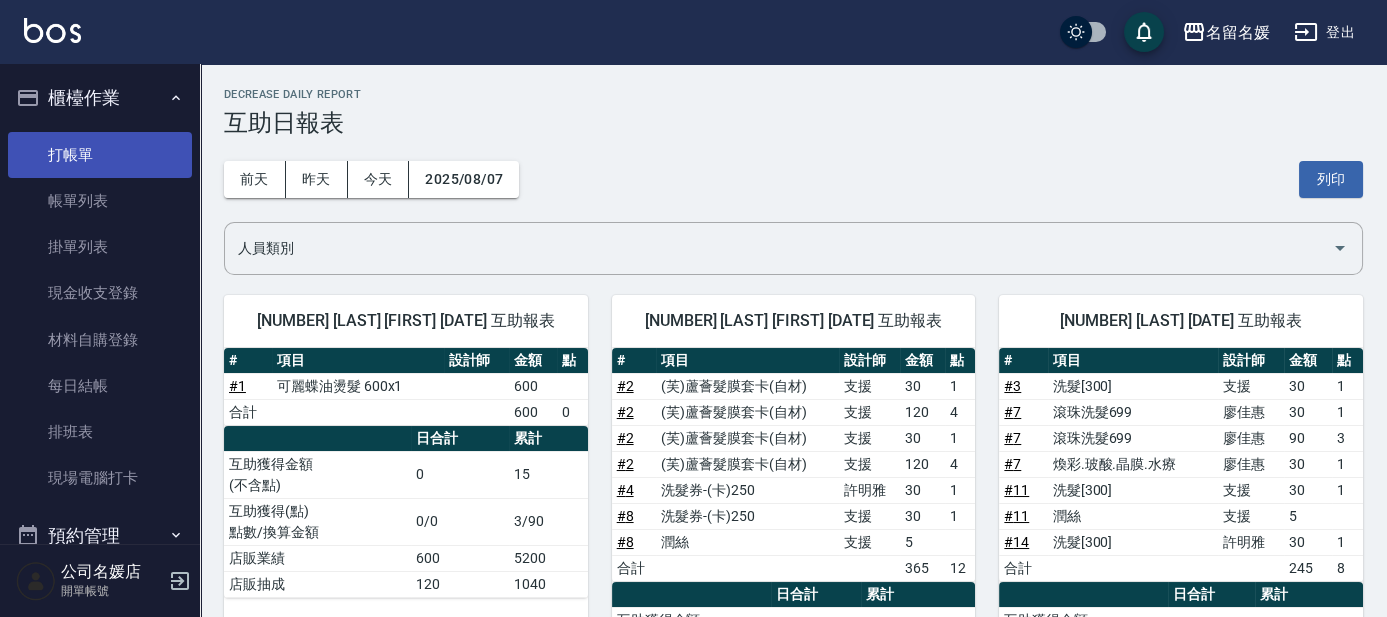 click on "打帳單" at bounding box center (100, 155) 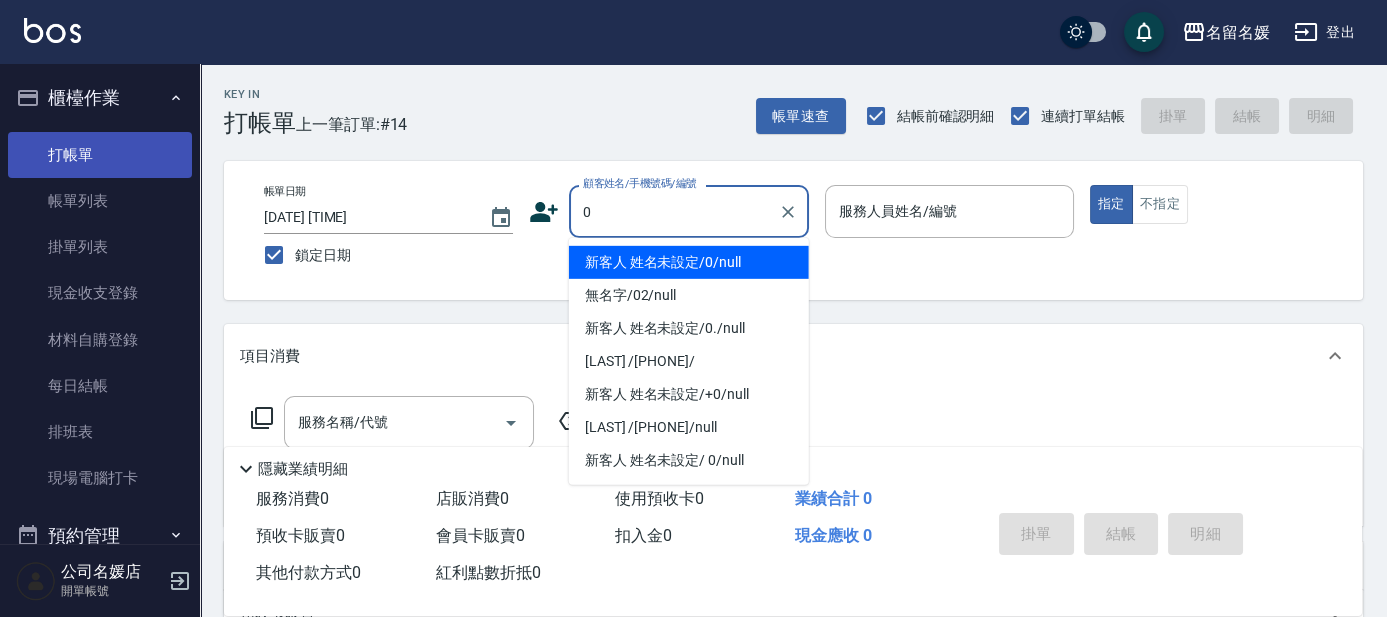 type on "0" 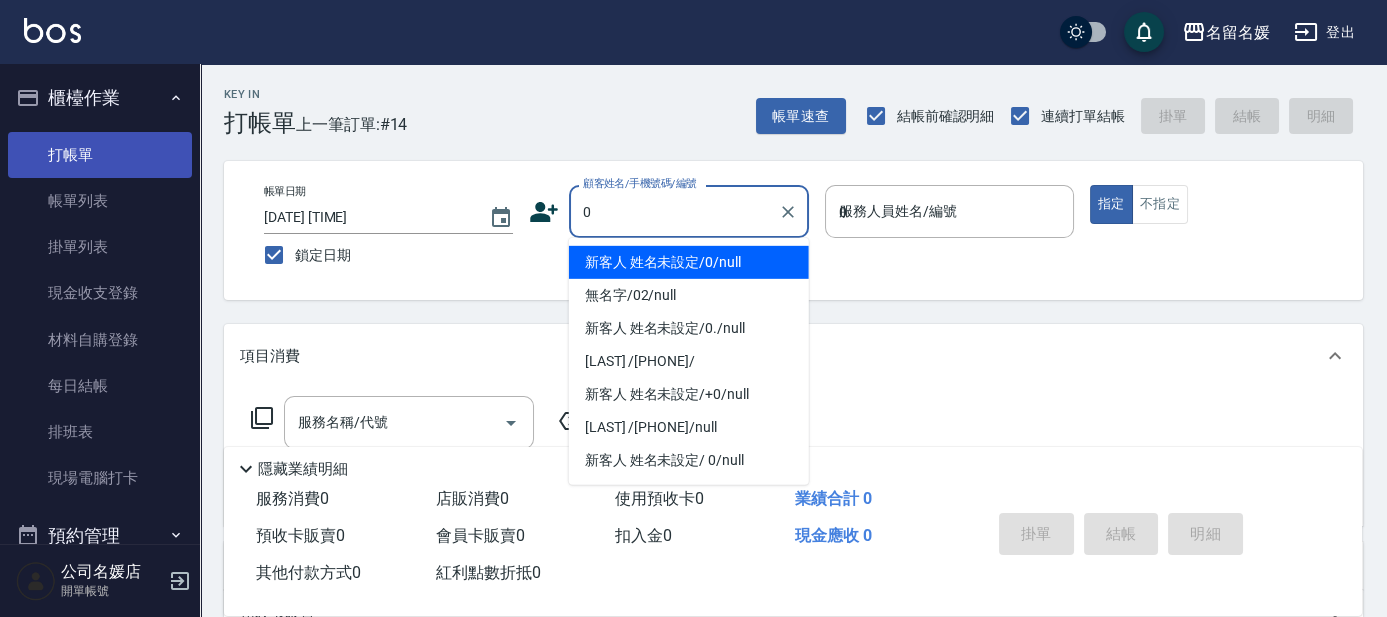 type on "新客人 姓名未設定/0/null" 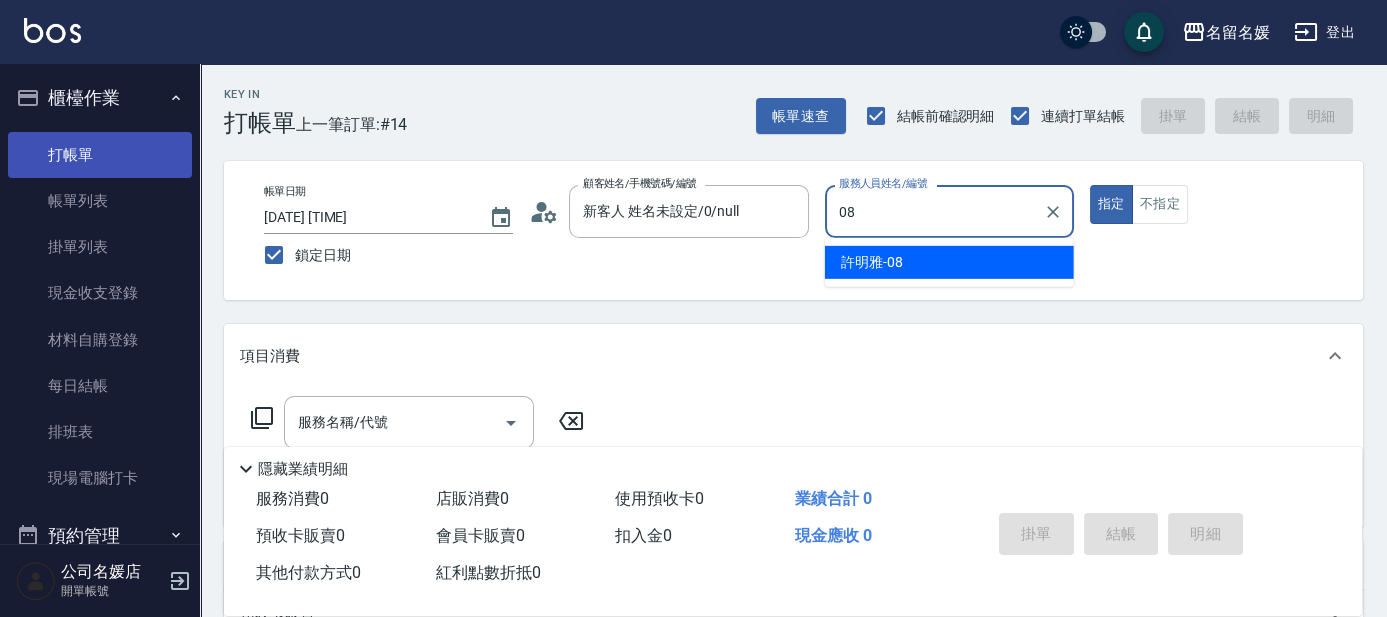 type on "08" 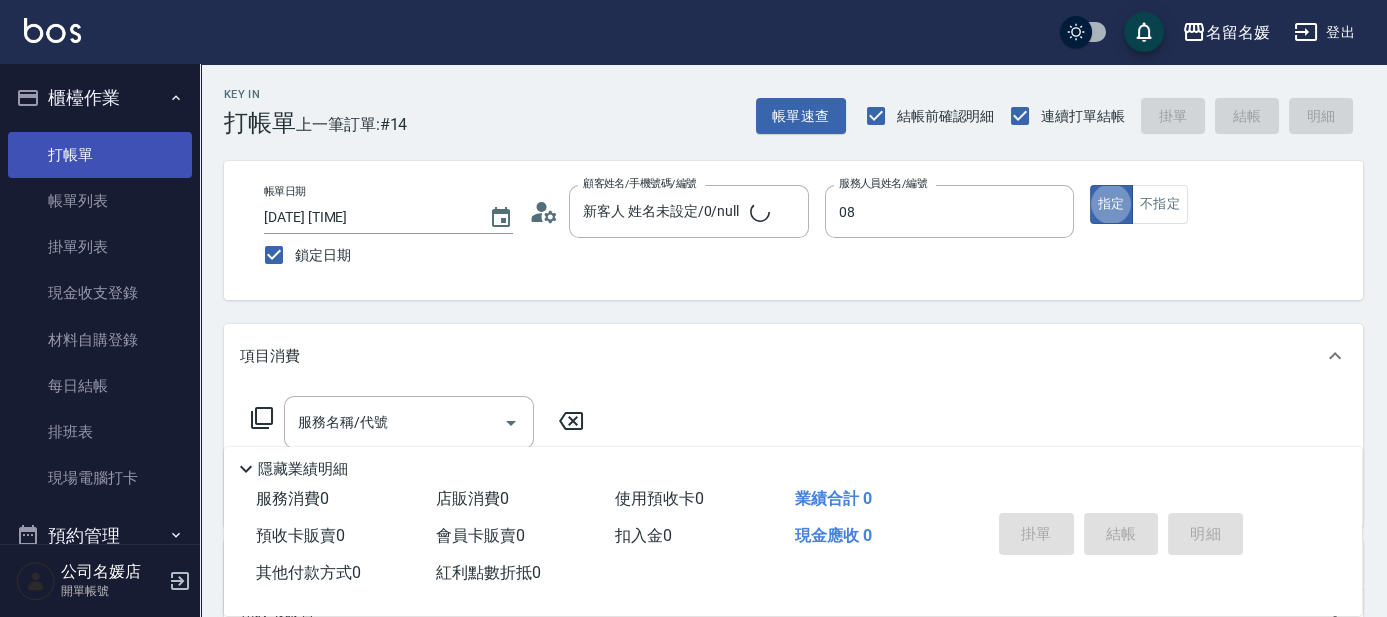 type on "許明雅-08" 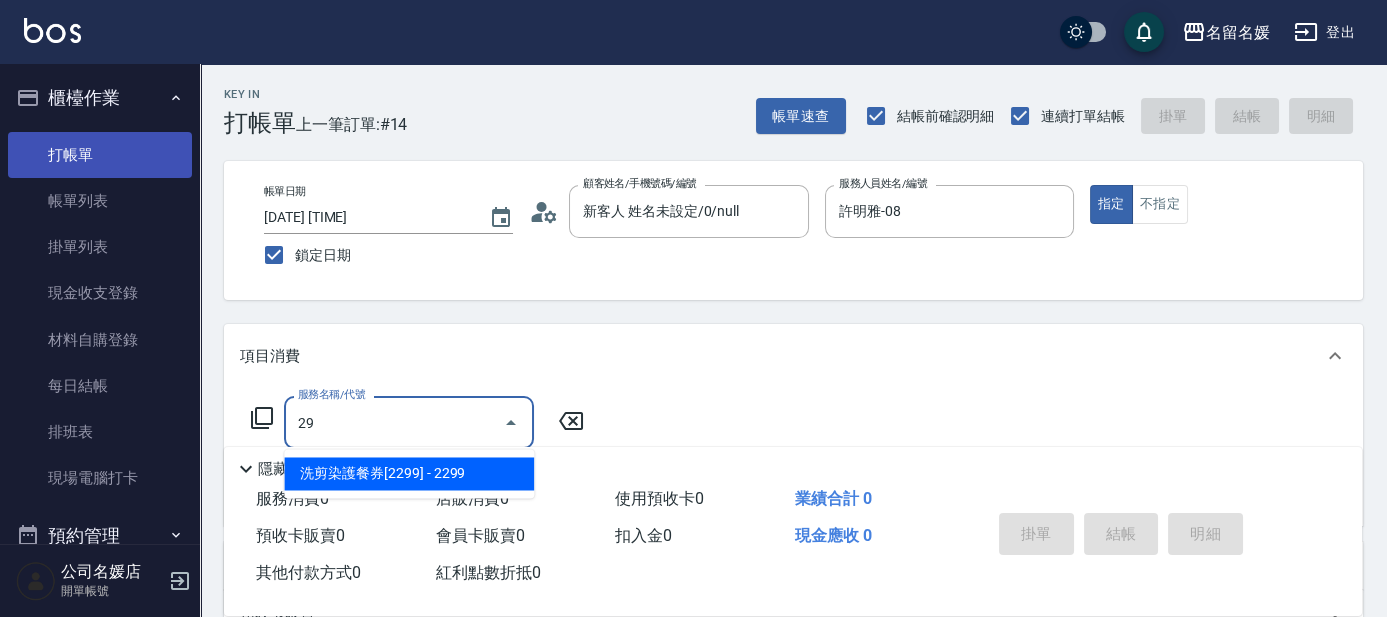 type on "2" 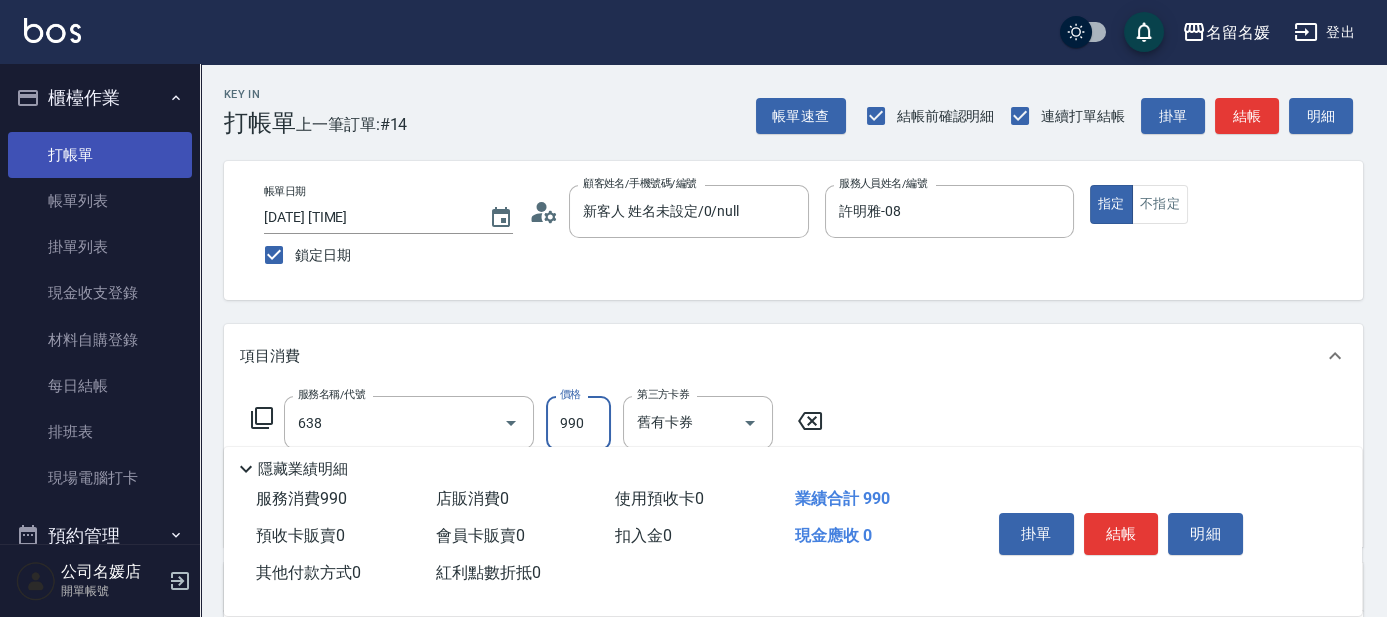 type on "(芙)頭皮養護套卡(638)" 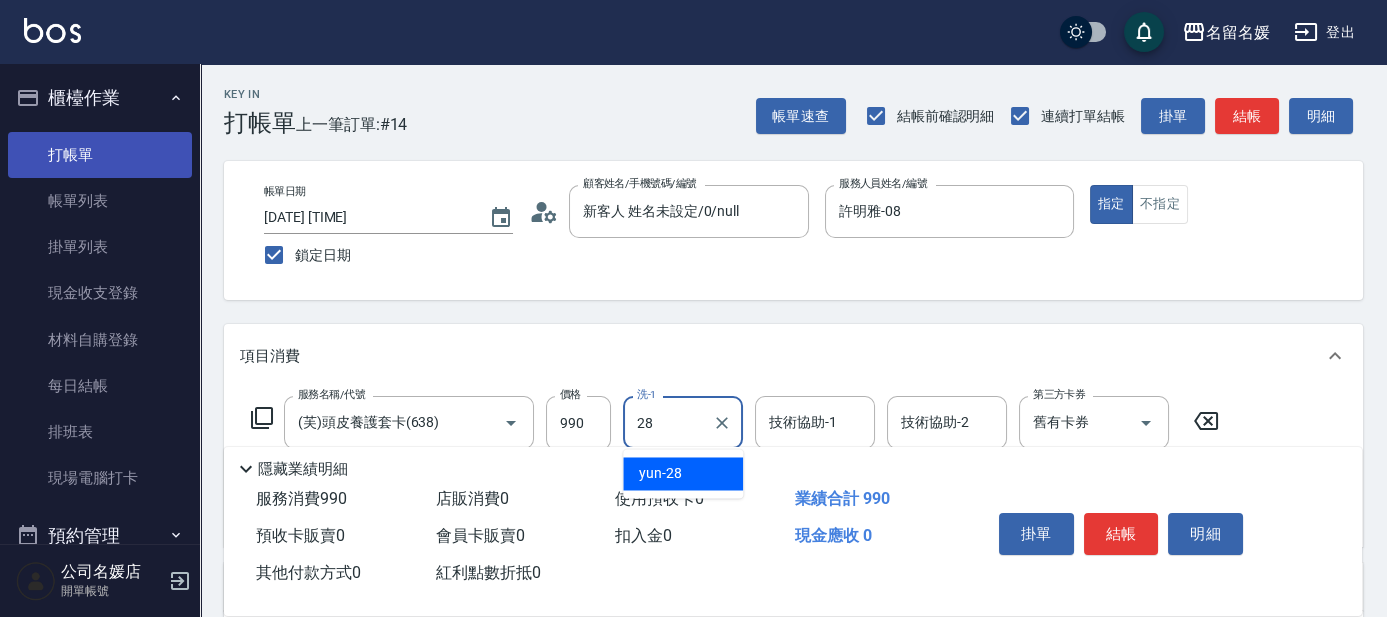 type on "yun-28" 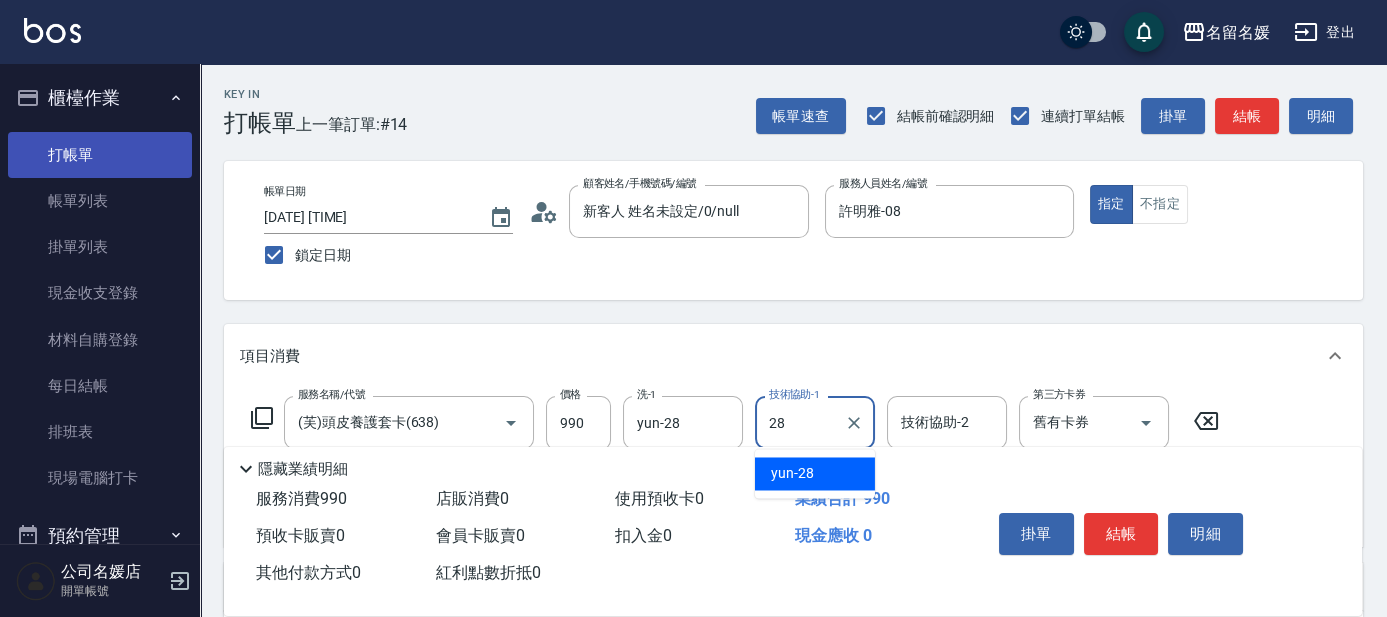 type on "yun-28" 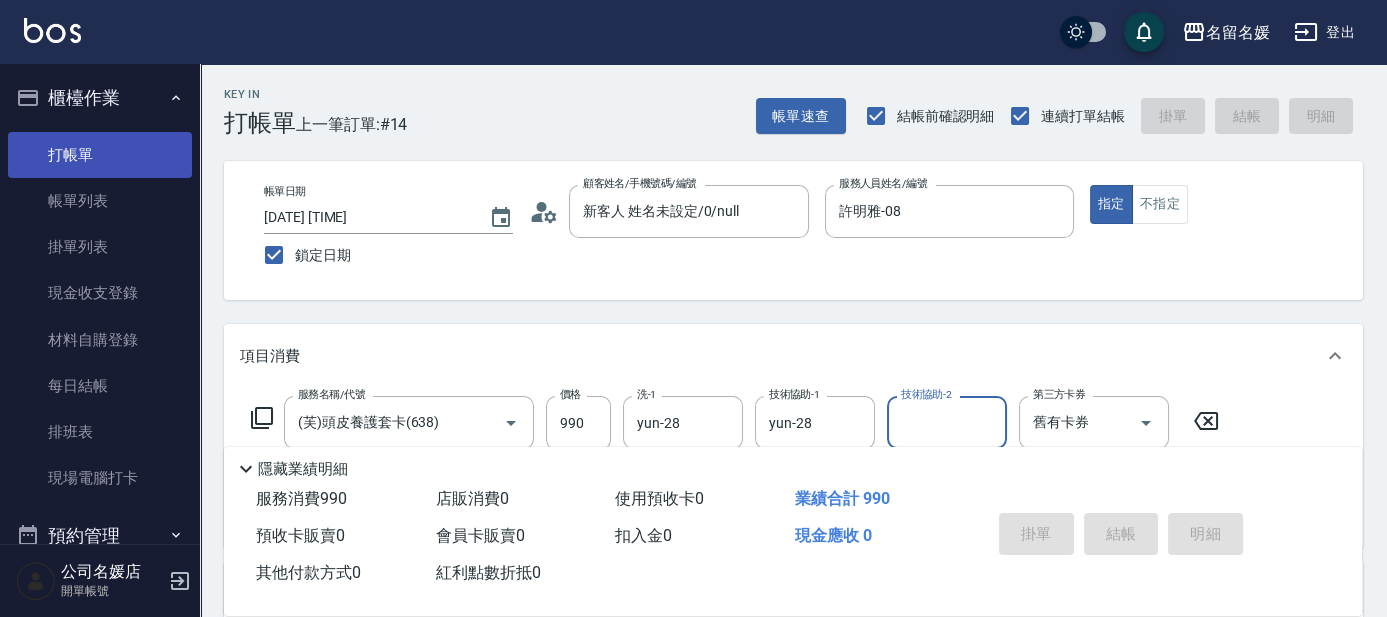 type 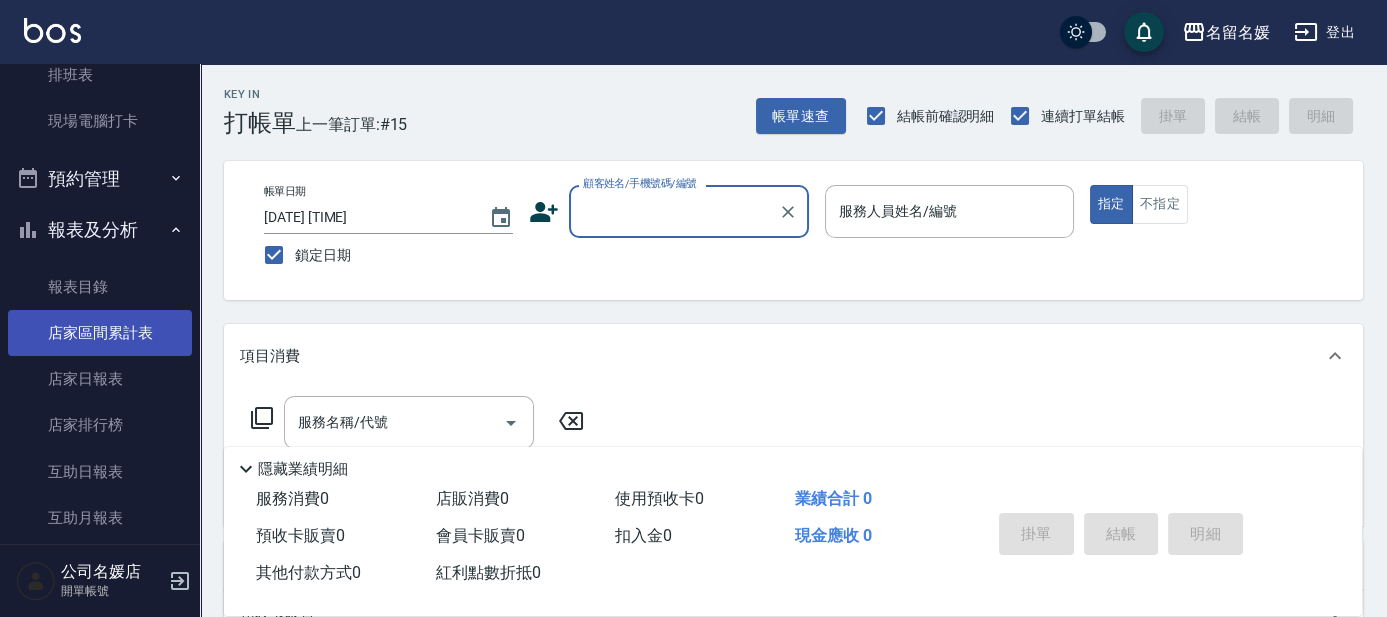 scroll, scrollTop: 363, scrollLeft: 0, axis: vertical 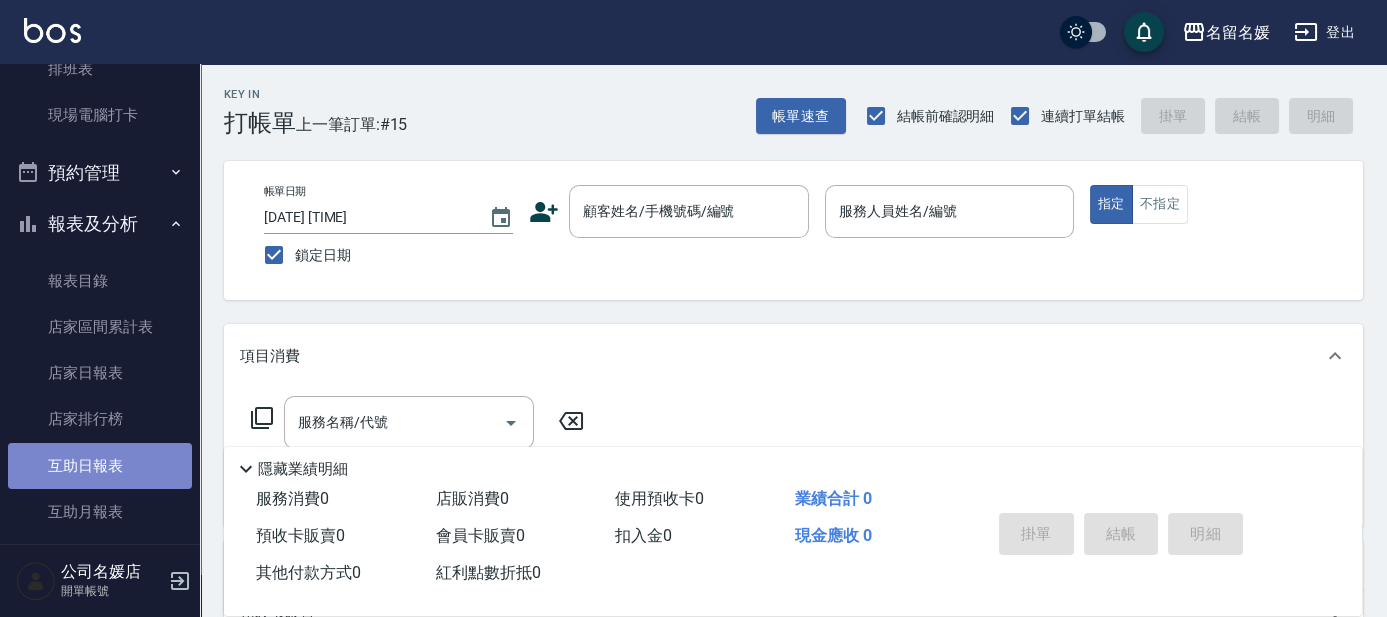 click on "互助日報表" at bounding box center (100, 466) 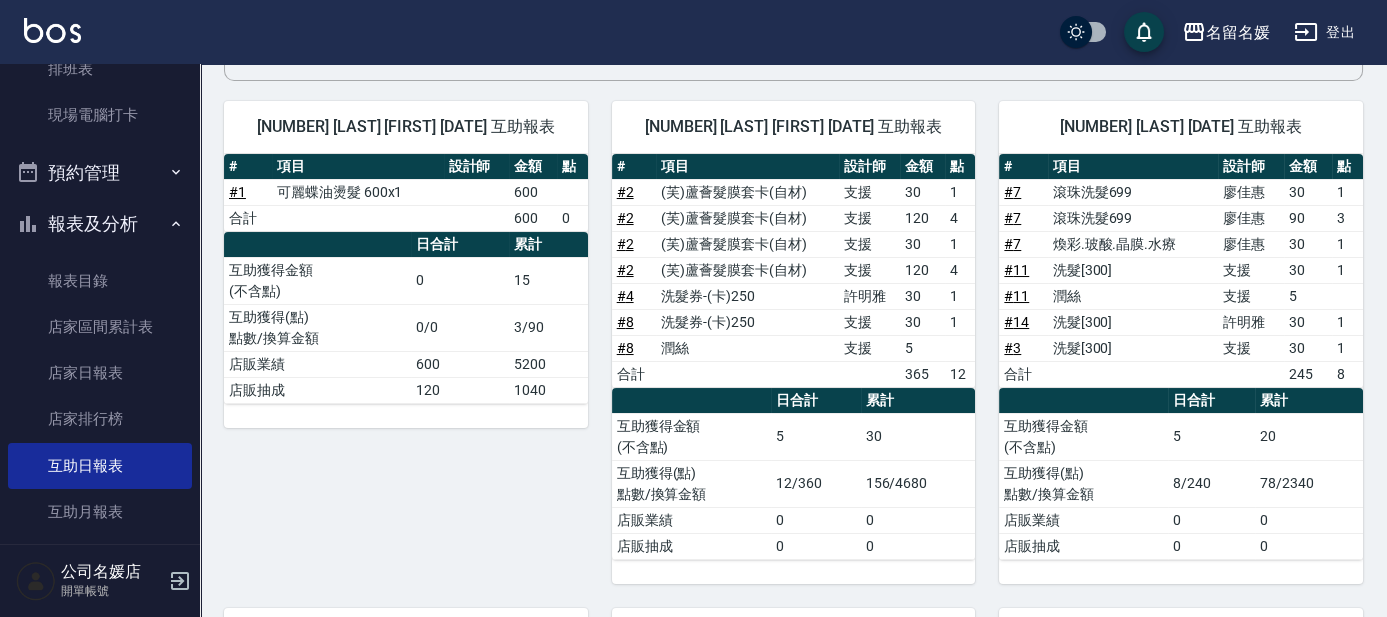 scroll, scrollTop: 272, scrollLeft: 0, axis: vertical 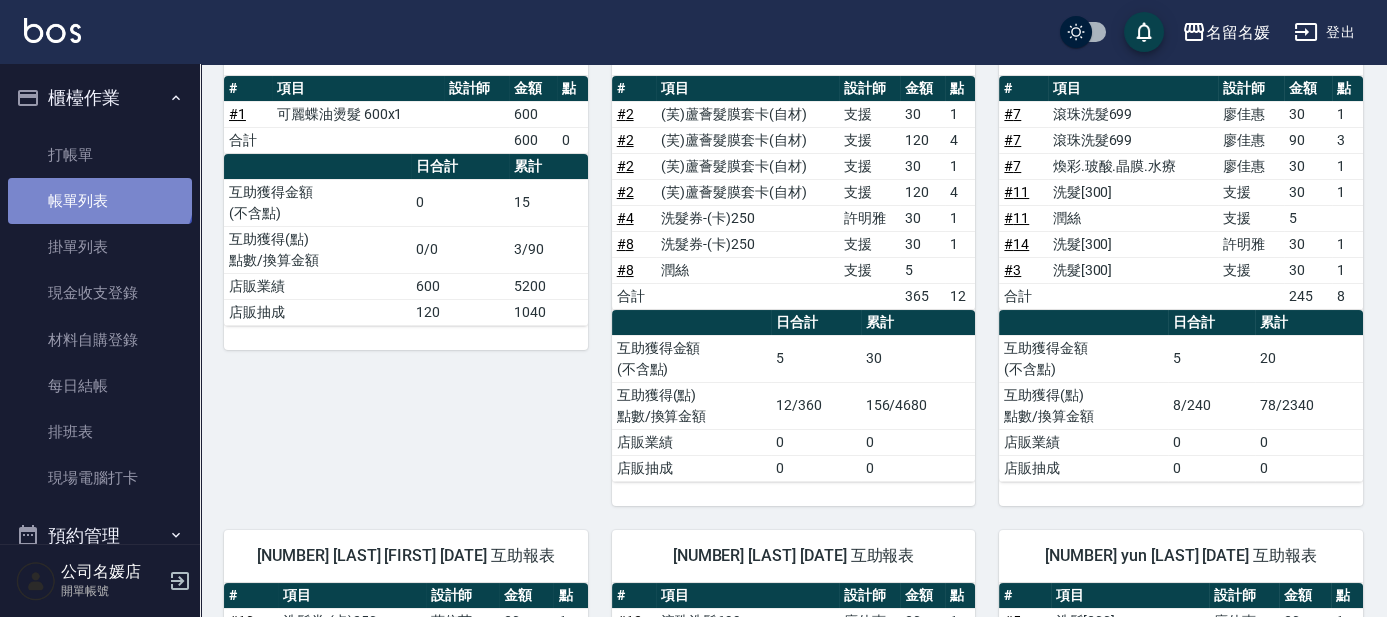 click on "帳單列表" at bounding box center (100, 201) 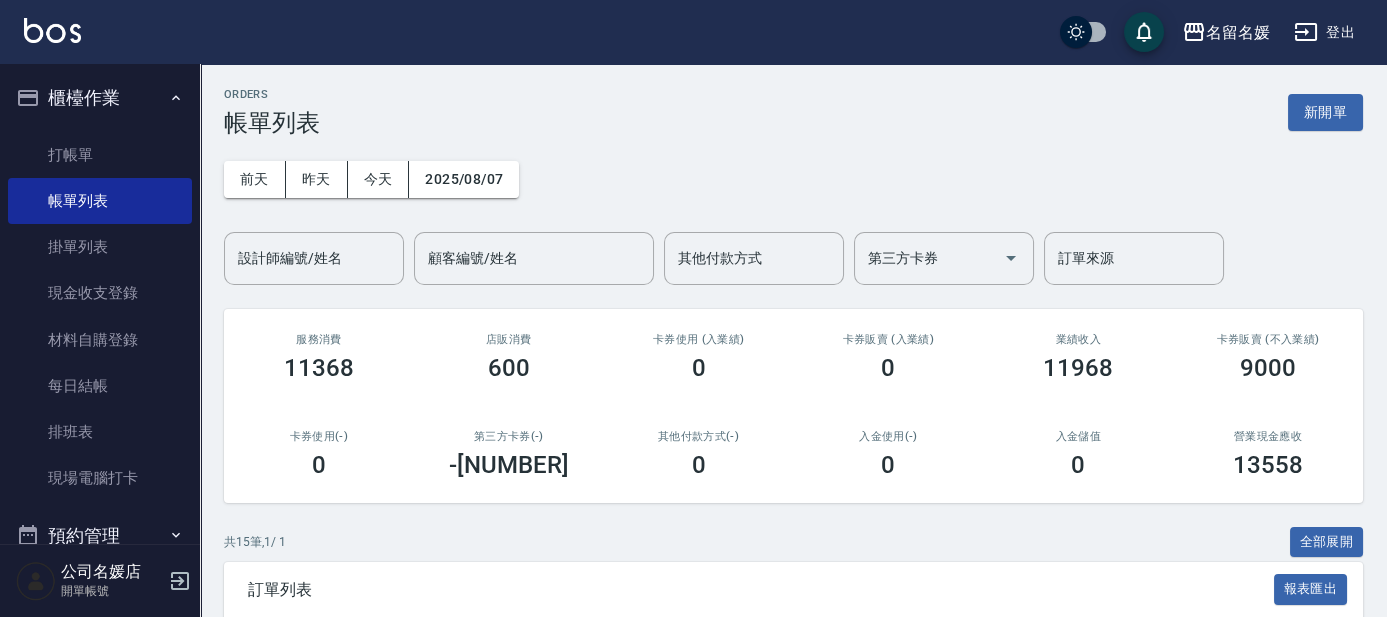 scroll, scrollTop: 454, scrollLeft: 0, axis: vertical 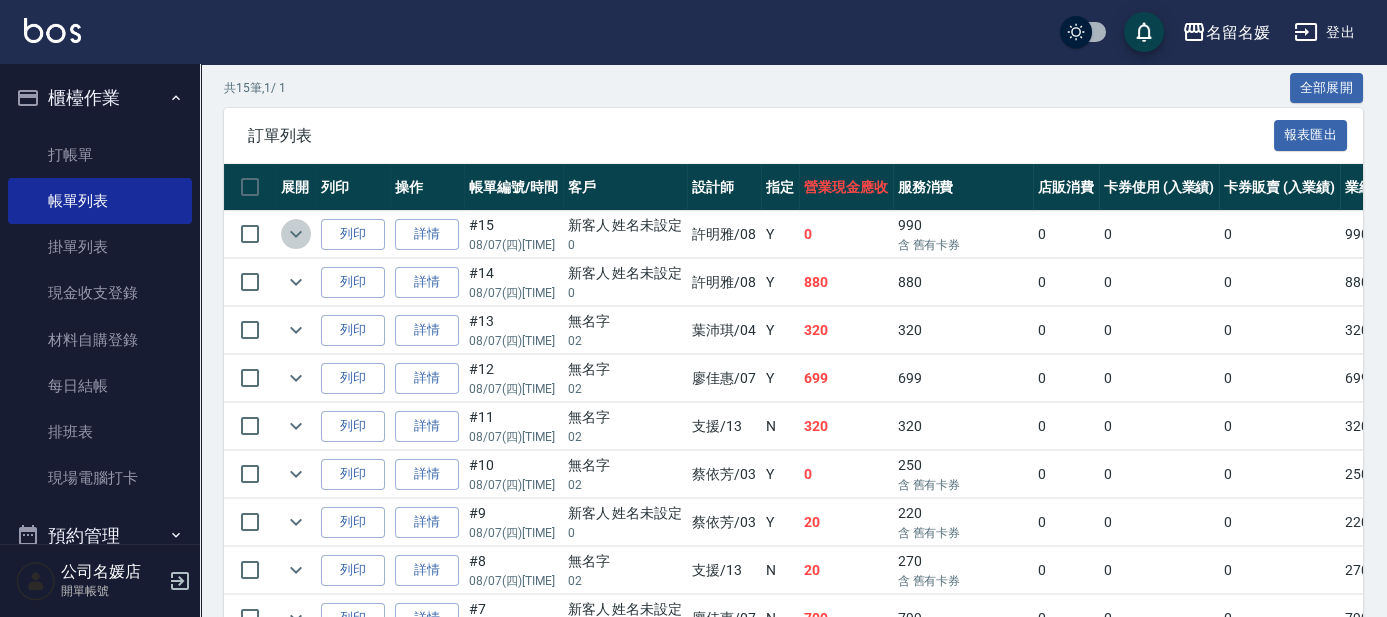 click 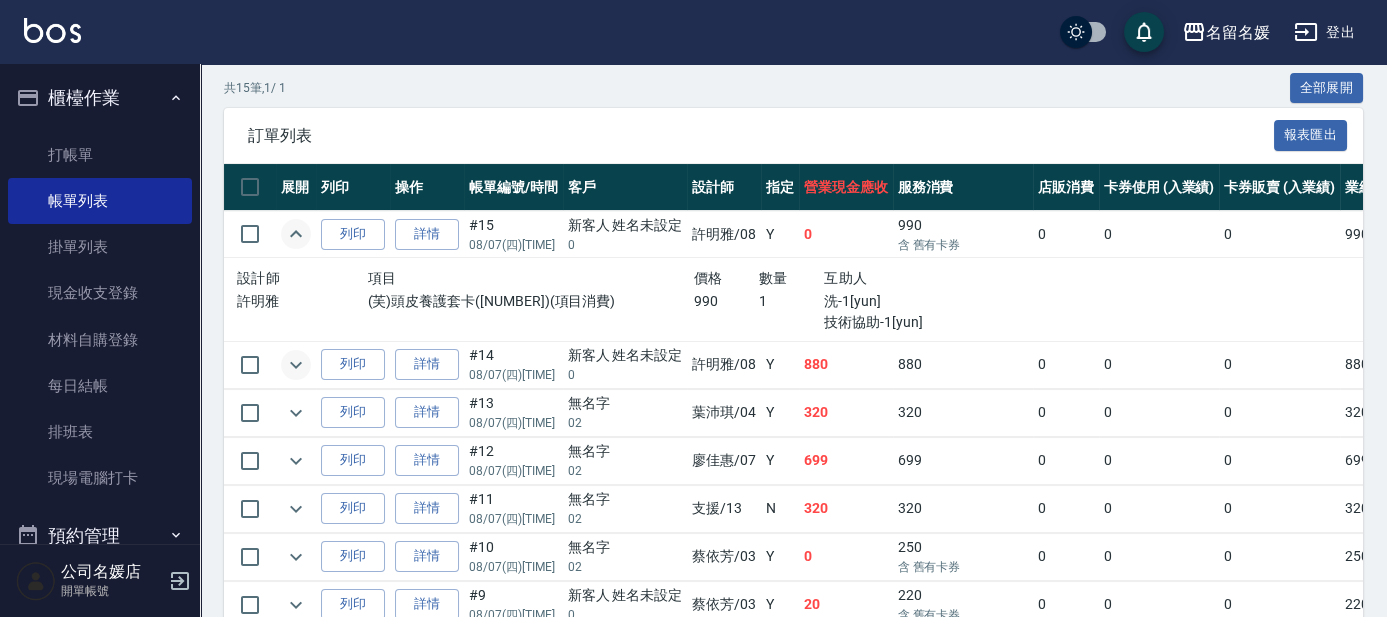 click 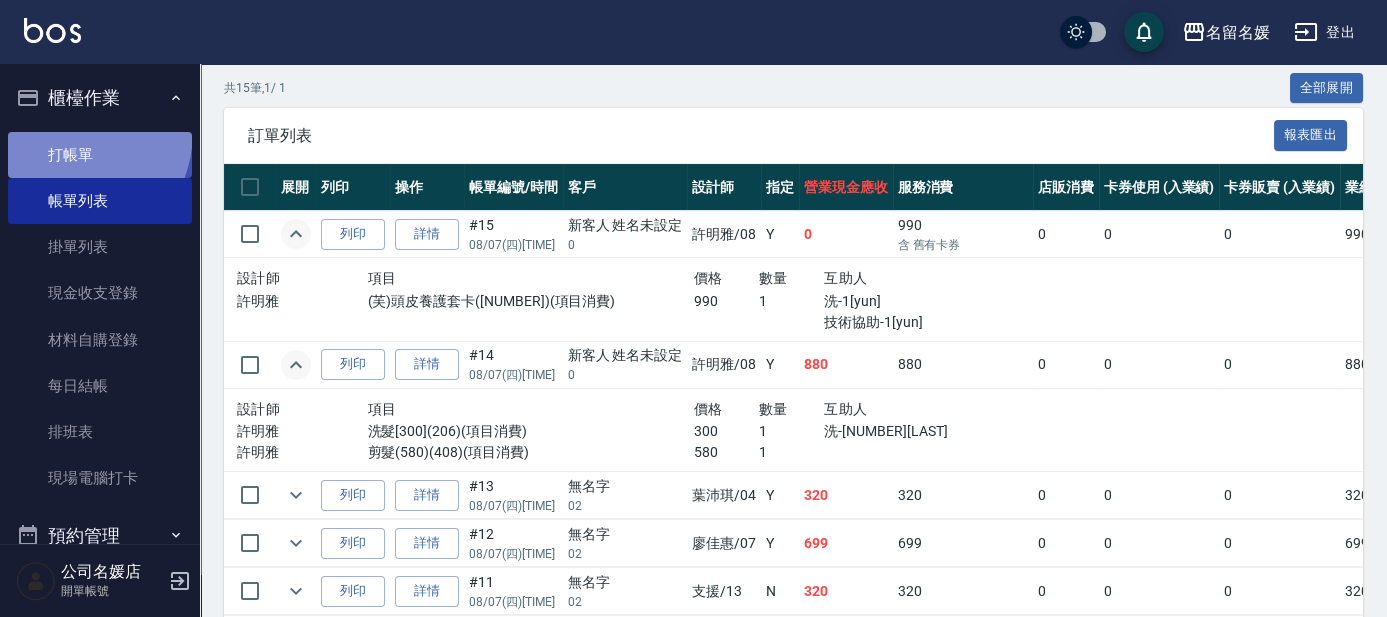 click on "打帳單" at bounding box center [100, 155] 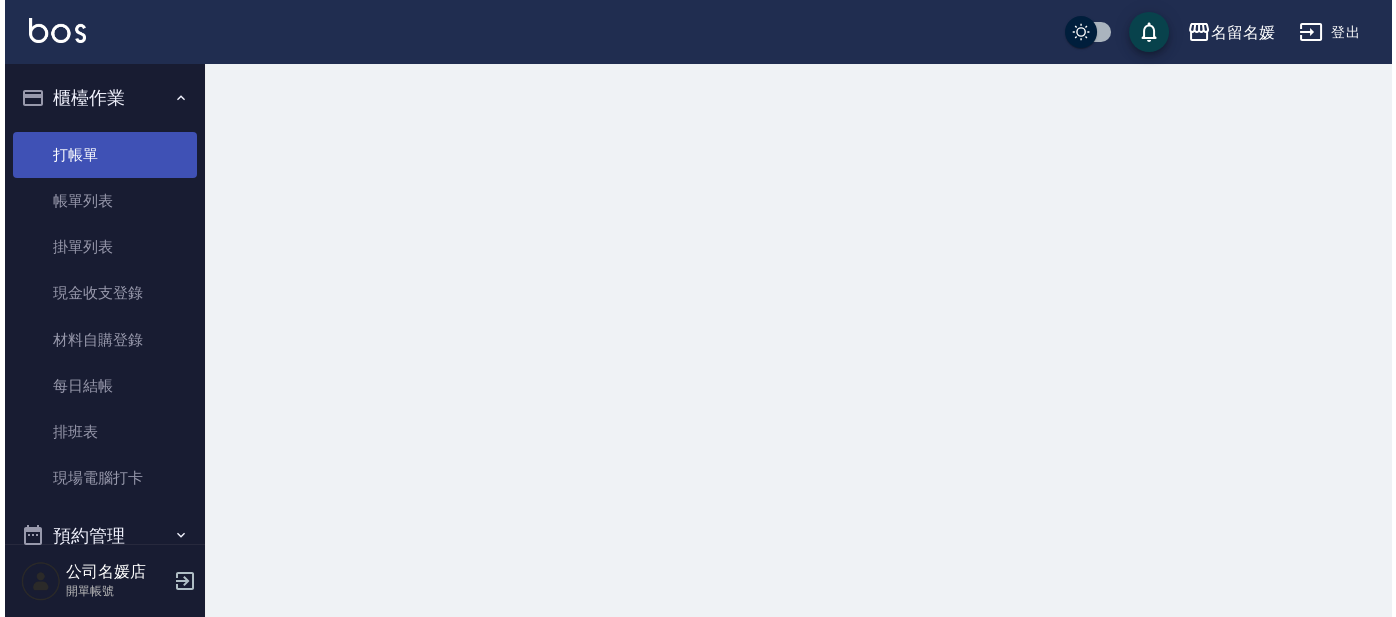 scroll, scrollTop: 0, scrollLeft: 0, axis: both 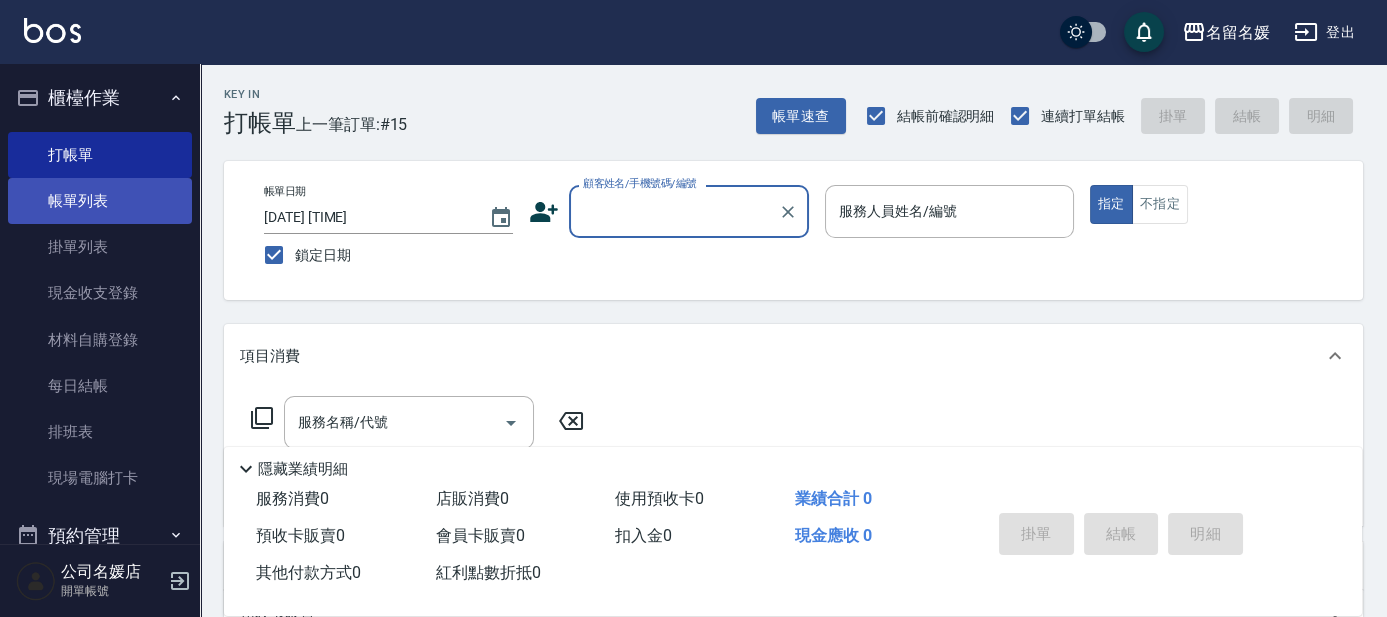 click on "帳單列表" at bounding box center [100, 201] 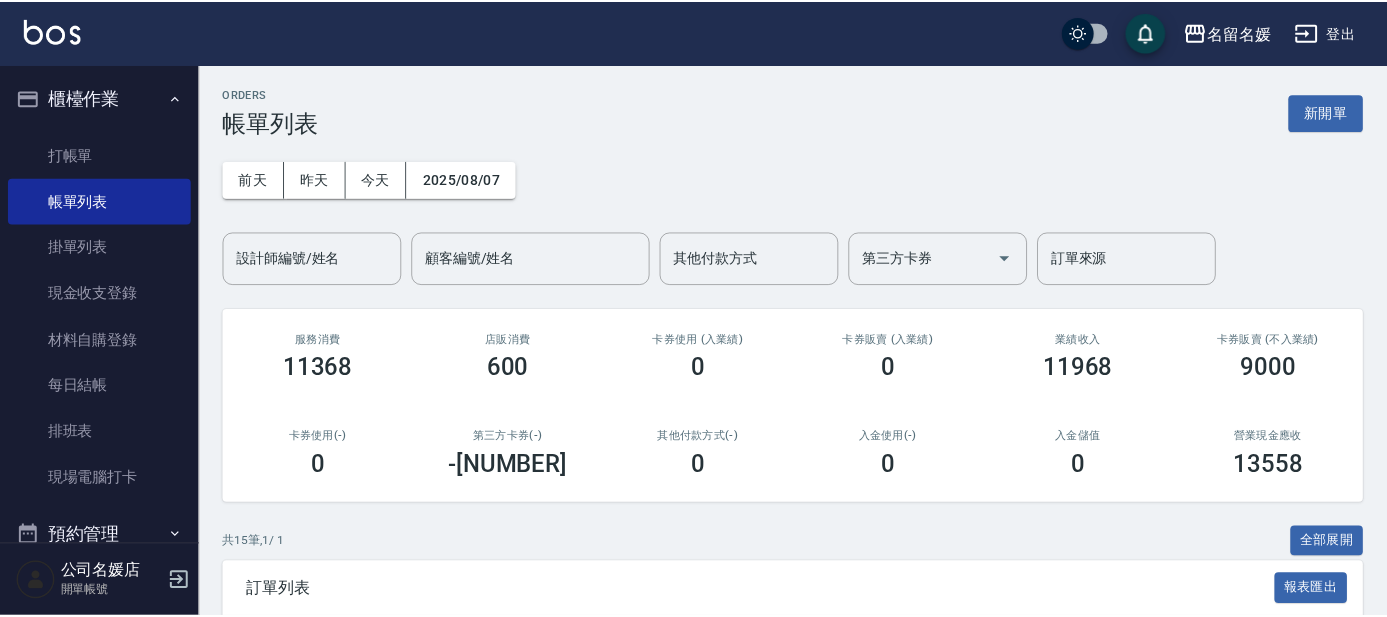 scroll, scrollTop: 363, scrollLeft: 0, axis: vertical 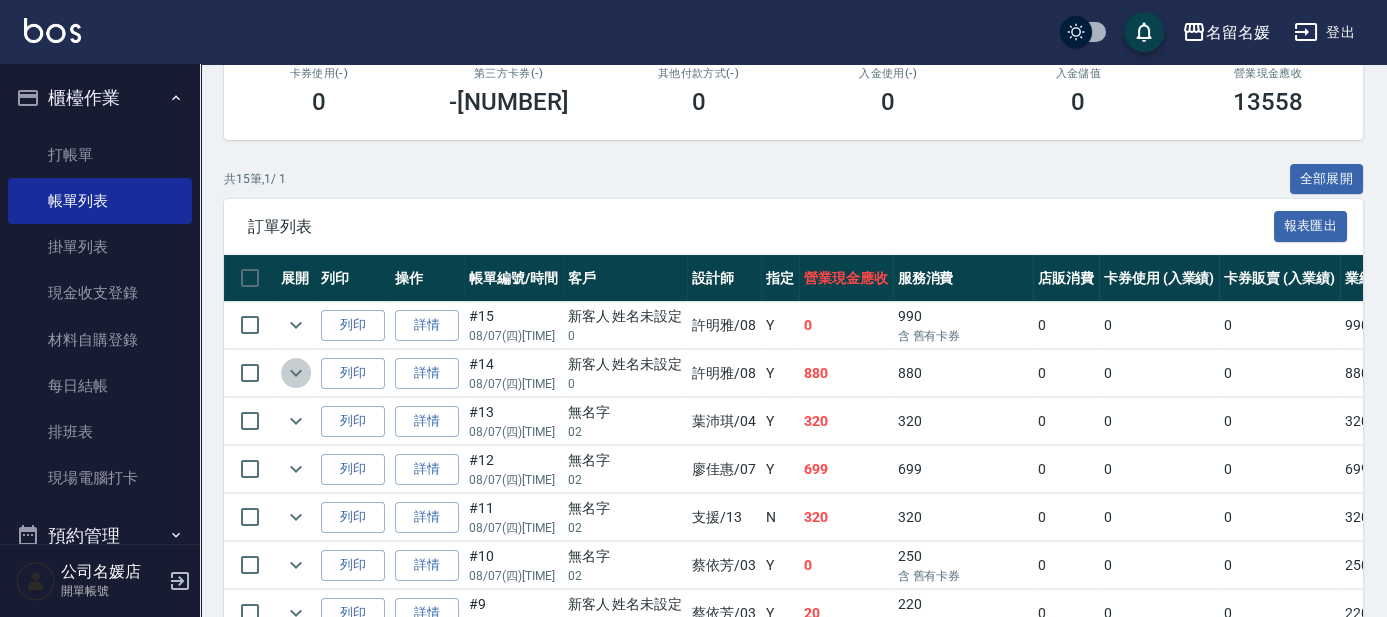 click 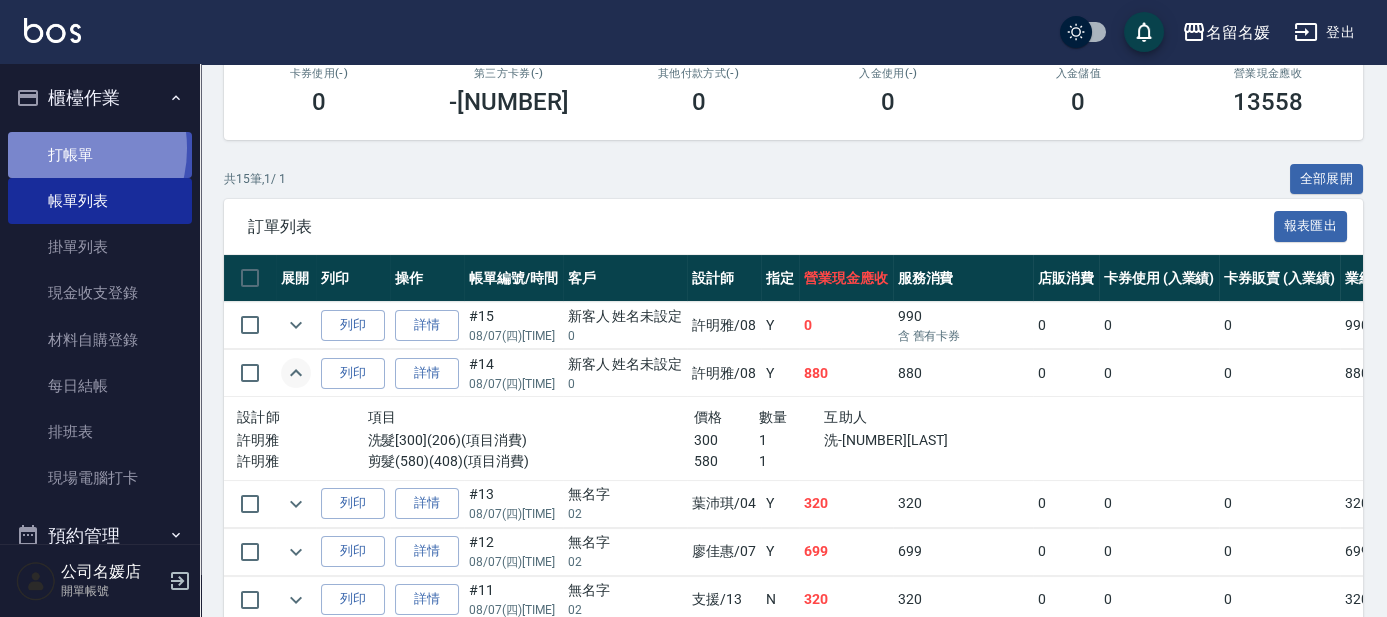 click on "打帳單" at bounding box center [100, 155] 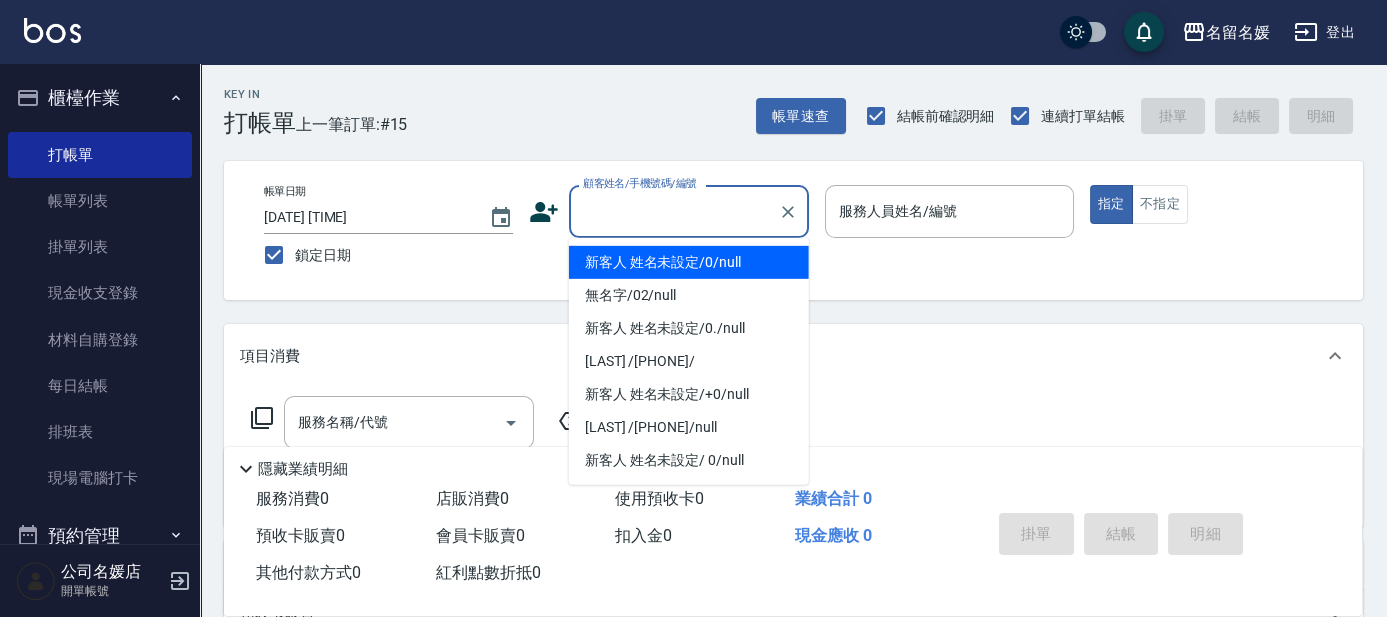 type on "新客人 姓名未設定/0/null" 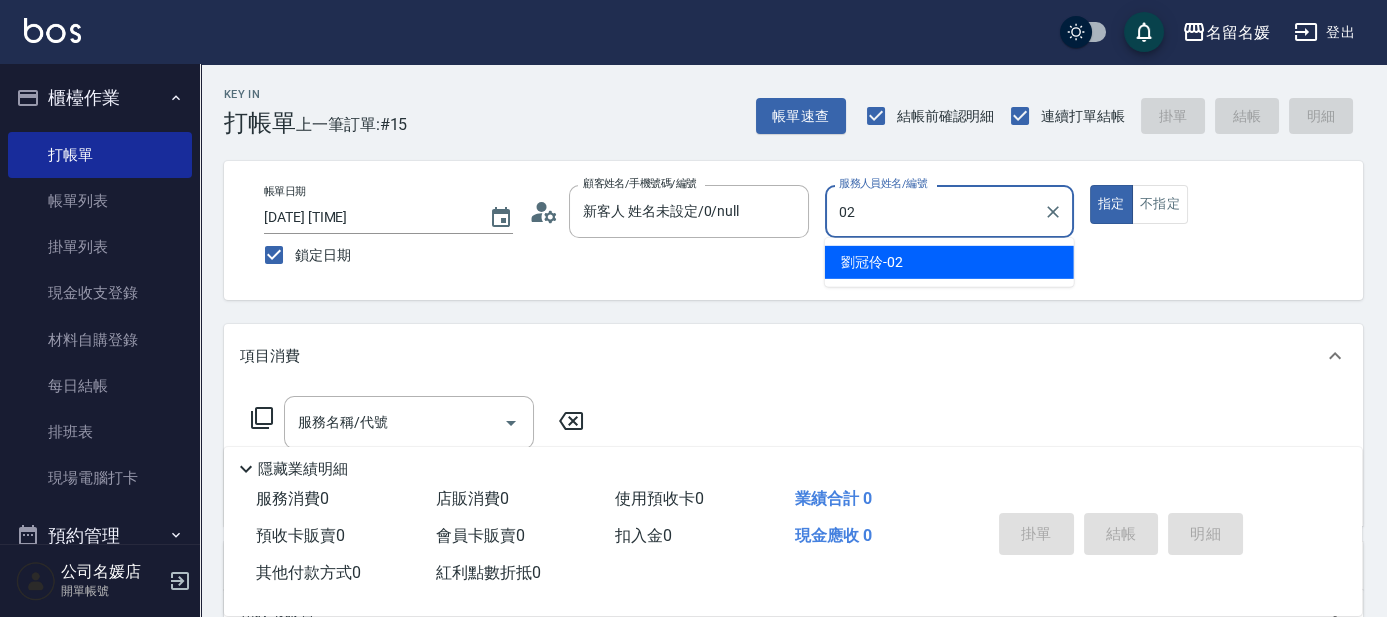 type on "劉冠伶-02" 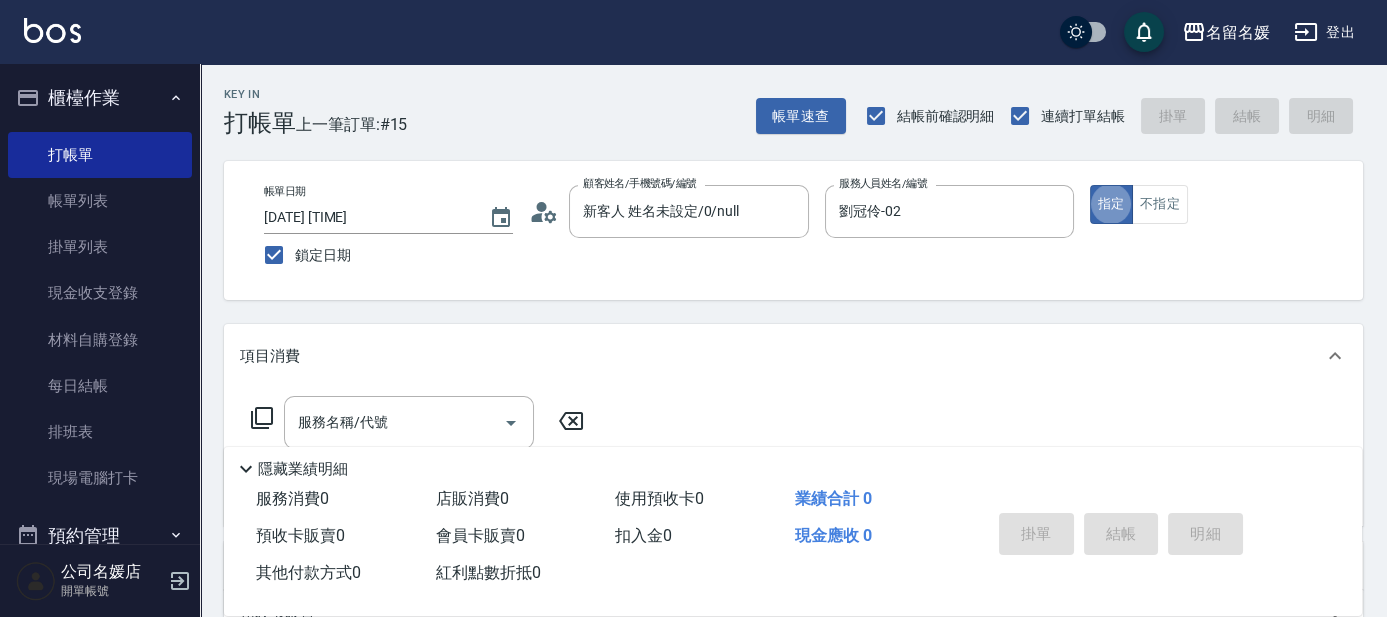 type on "true" 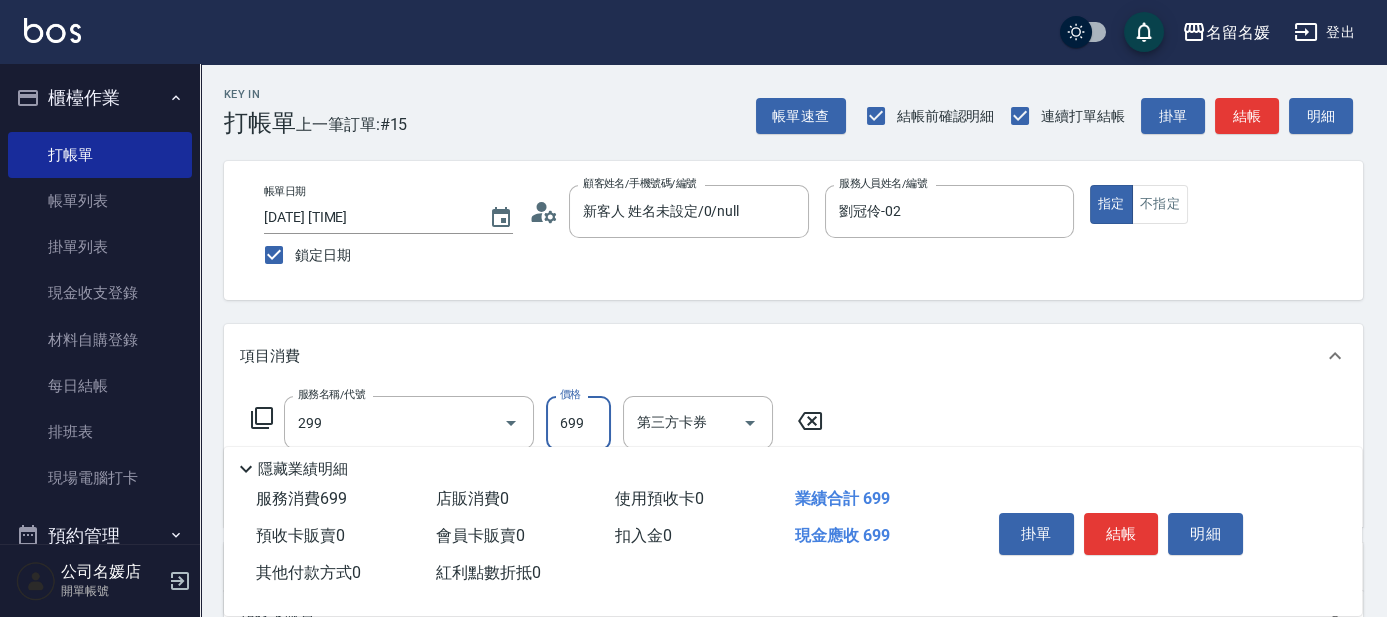 type on "滾珠洗髮699(299)" 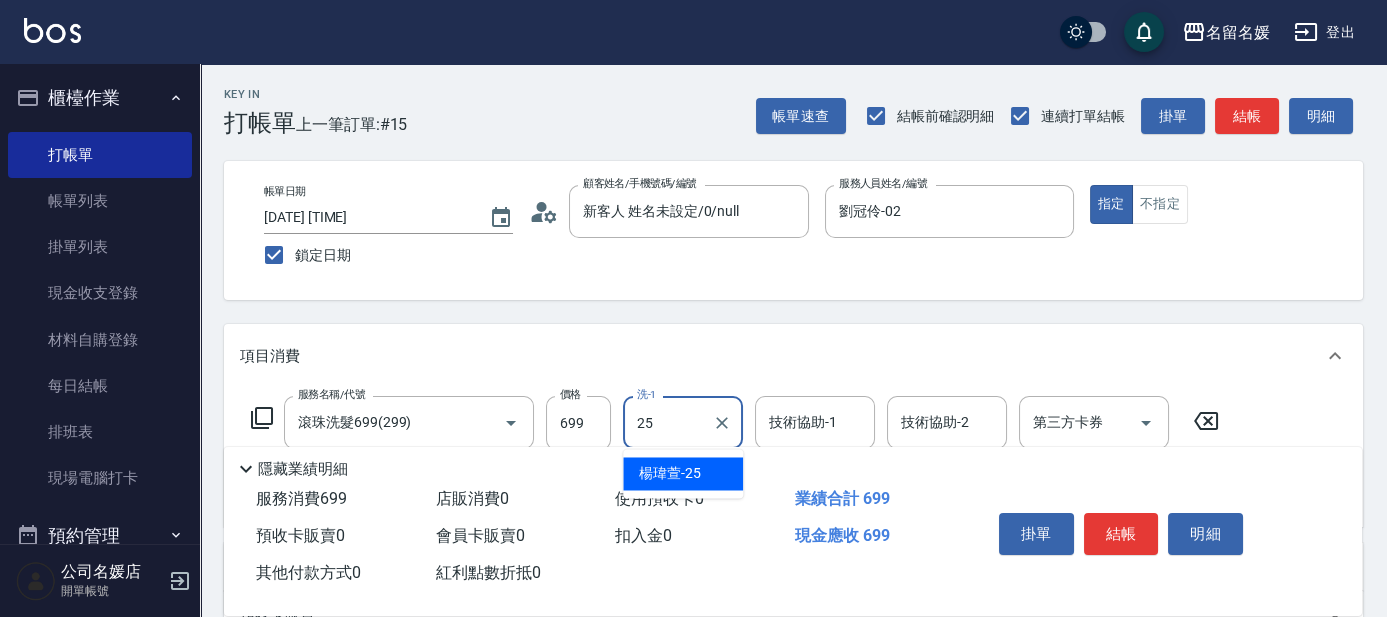 type on "楊瑋萱-25" 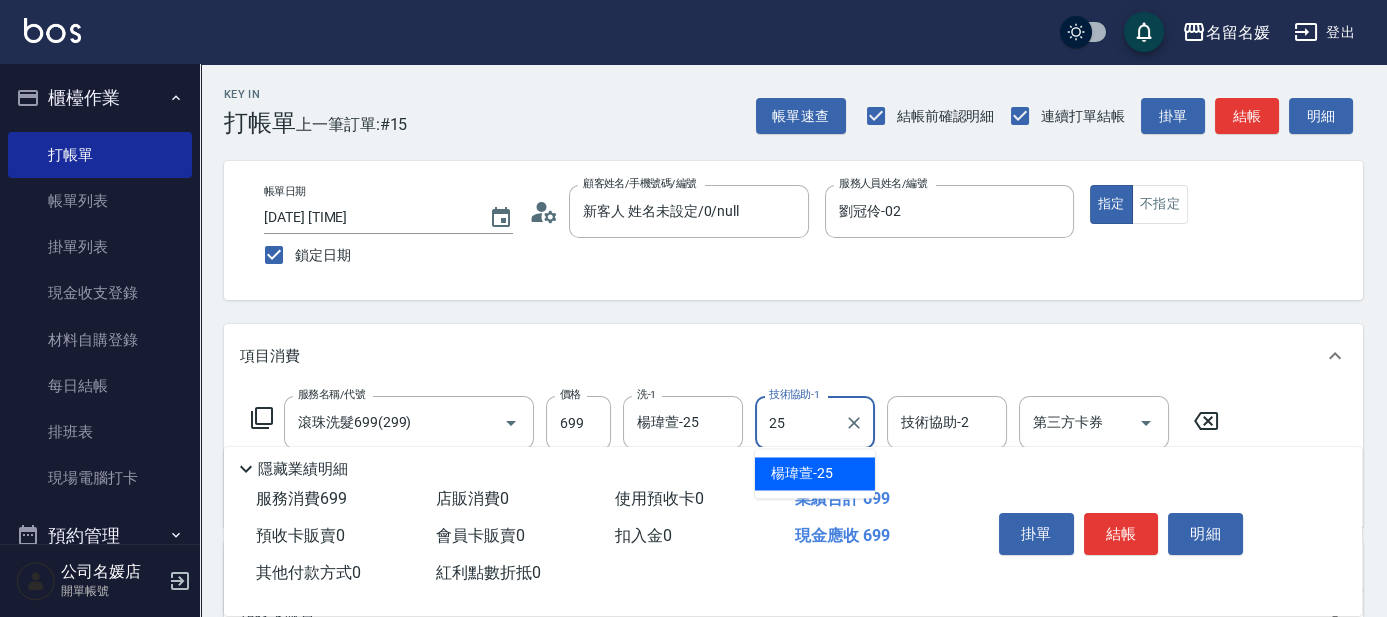 type on "楊瑋萱-25" 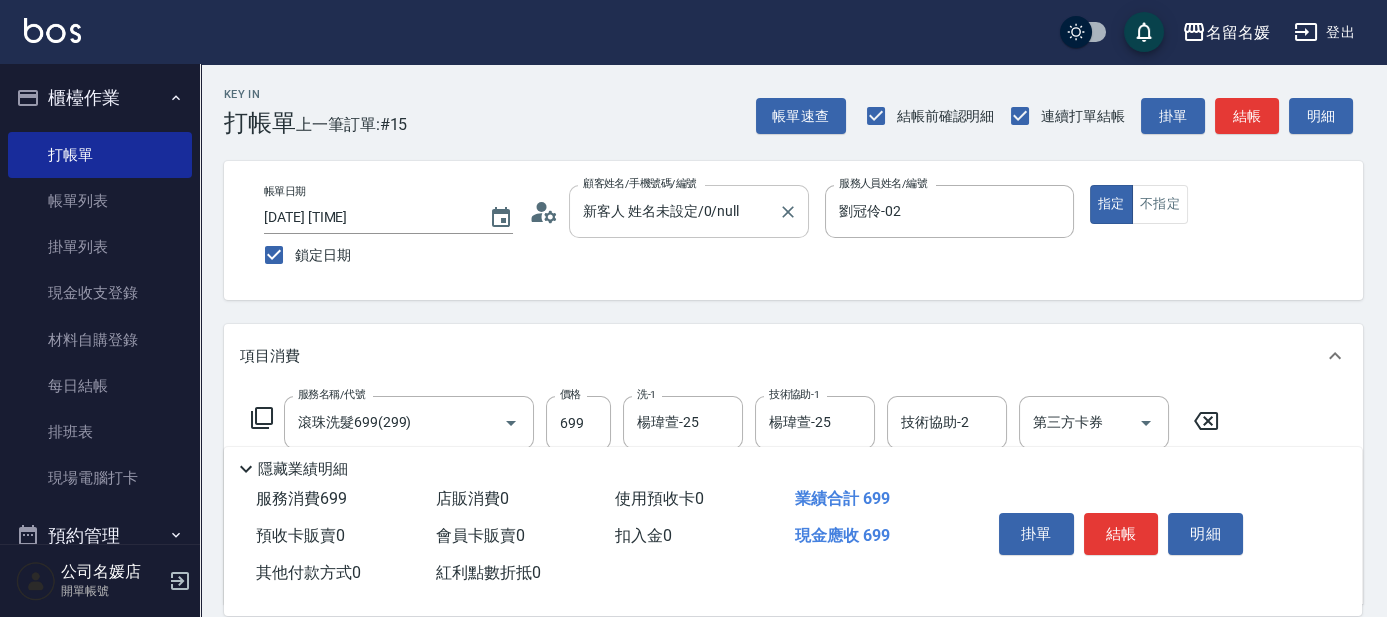 scroll, scrollTop: 90, scrollLeft: 0, axis: vertical 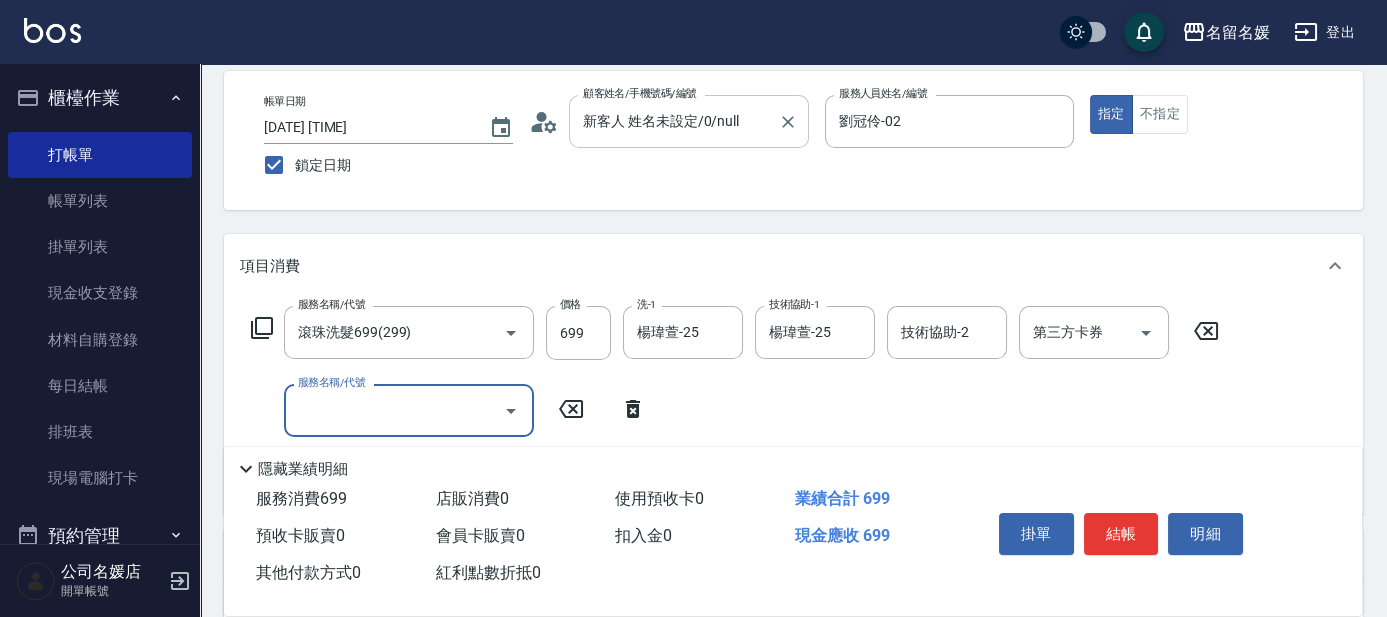 type on "8" 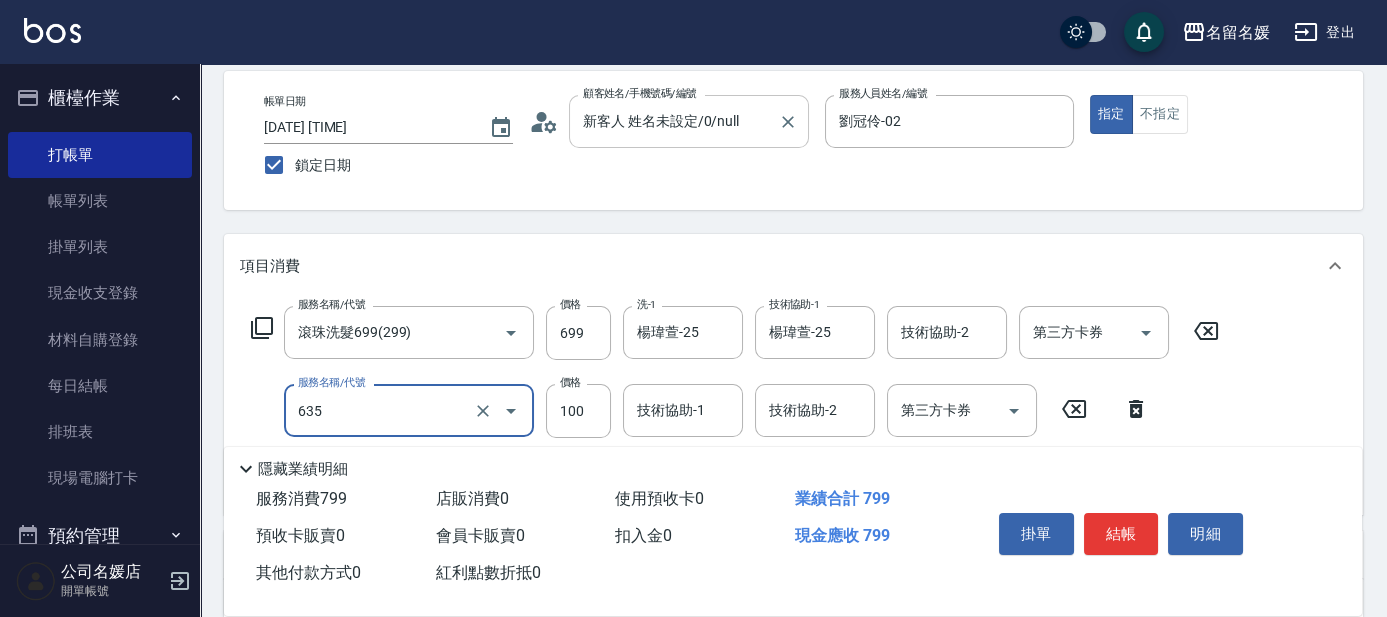 type on "煥彩.玻酸.晶膜.水療(635)" 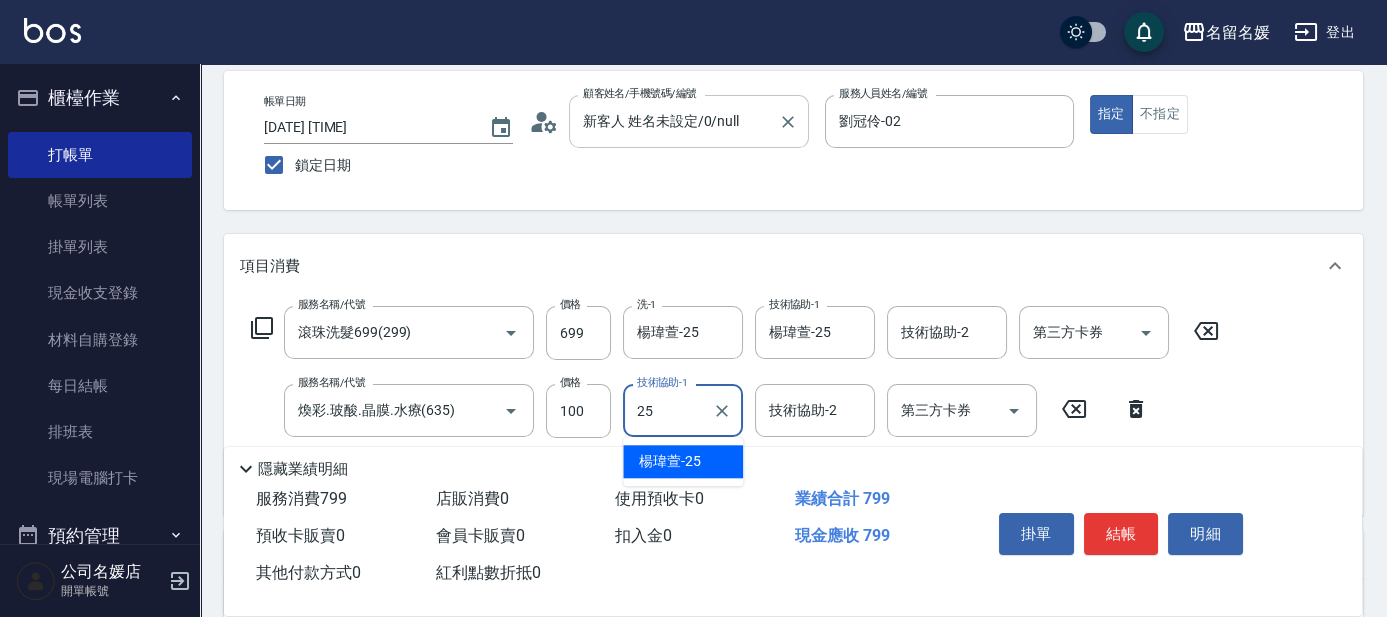 type on "楊瑋萱-25" 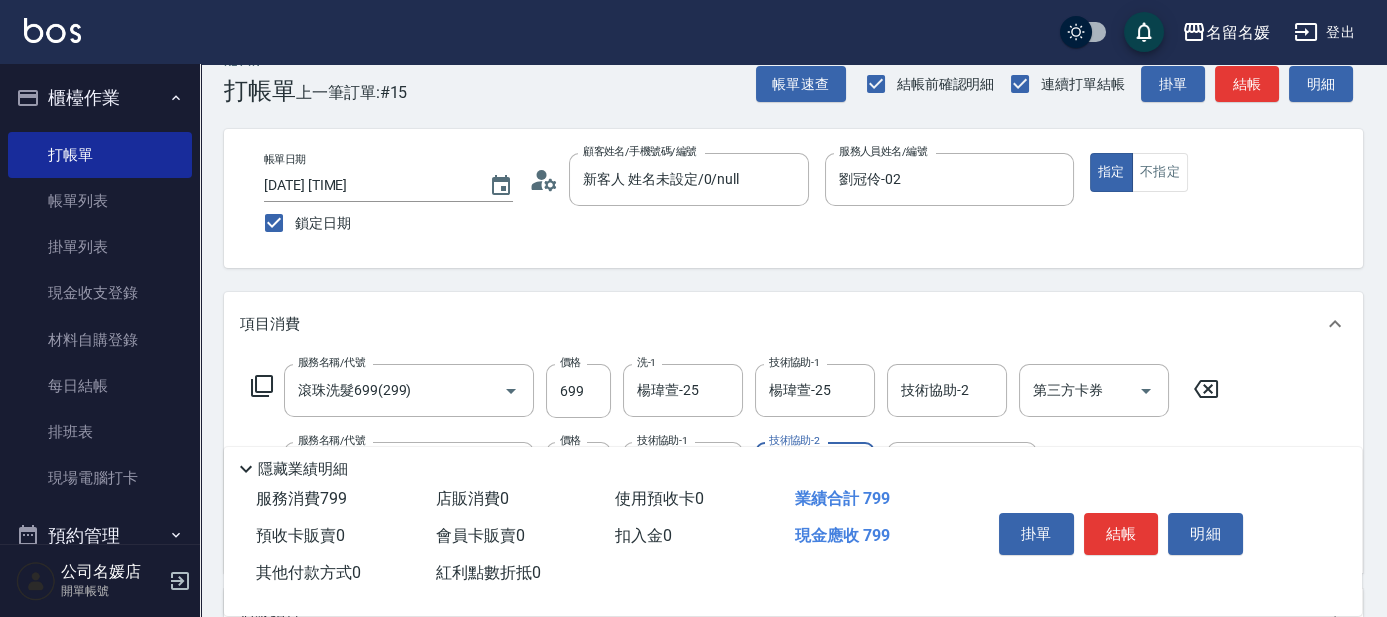 scroll, scrollTop: 0, scrollLeft: 0, axis: both 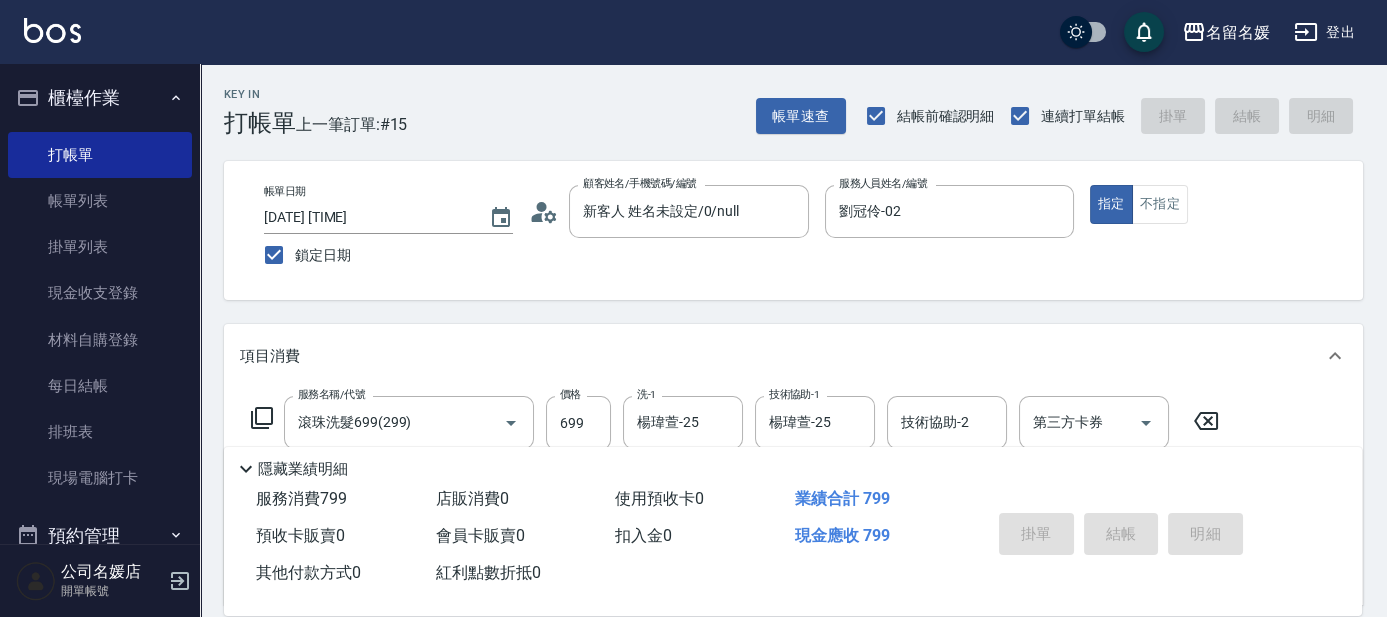 type 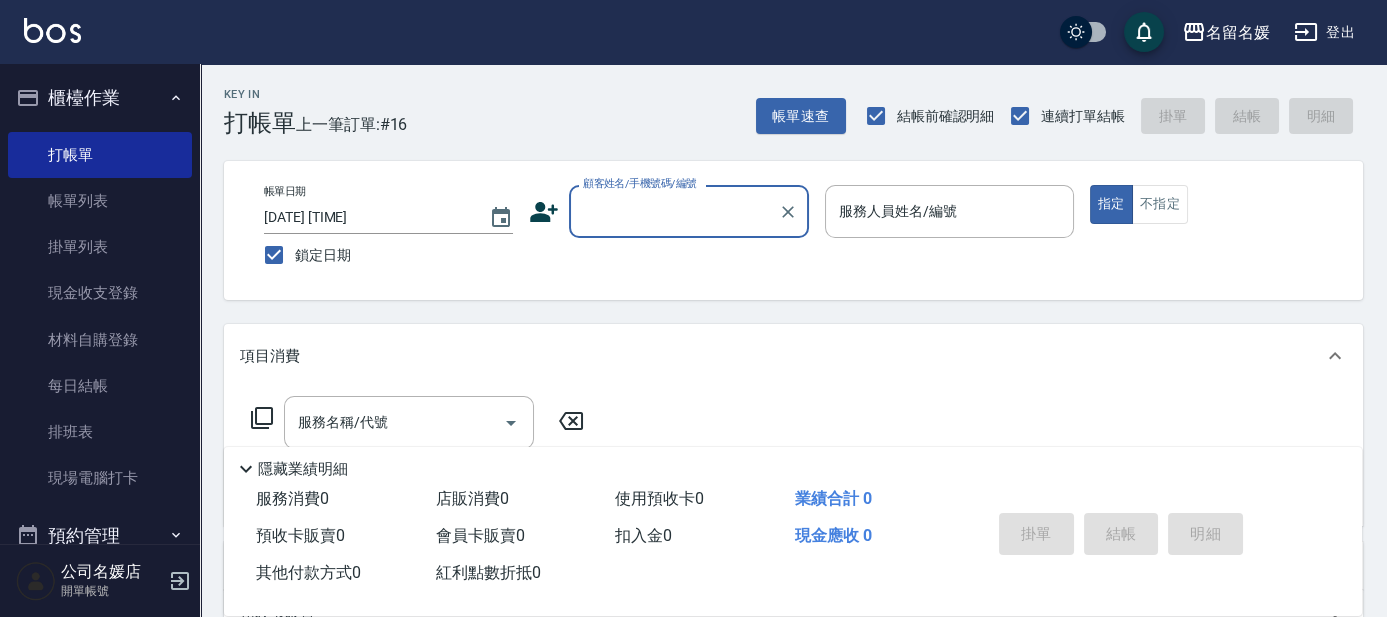 click on "顧客姓名/手機號碼/編號" at bounding box center (674, 211) 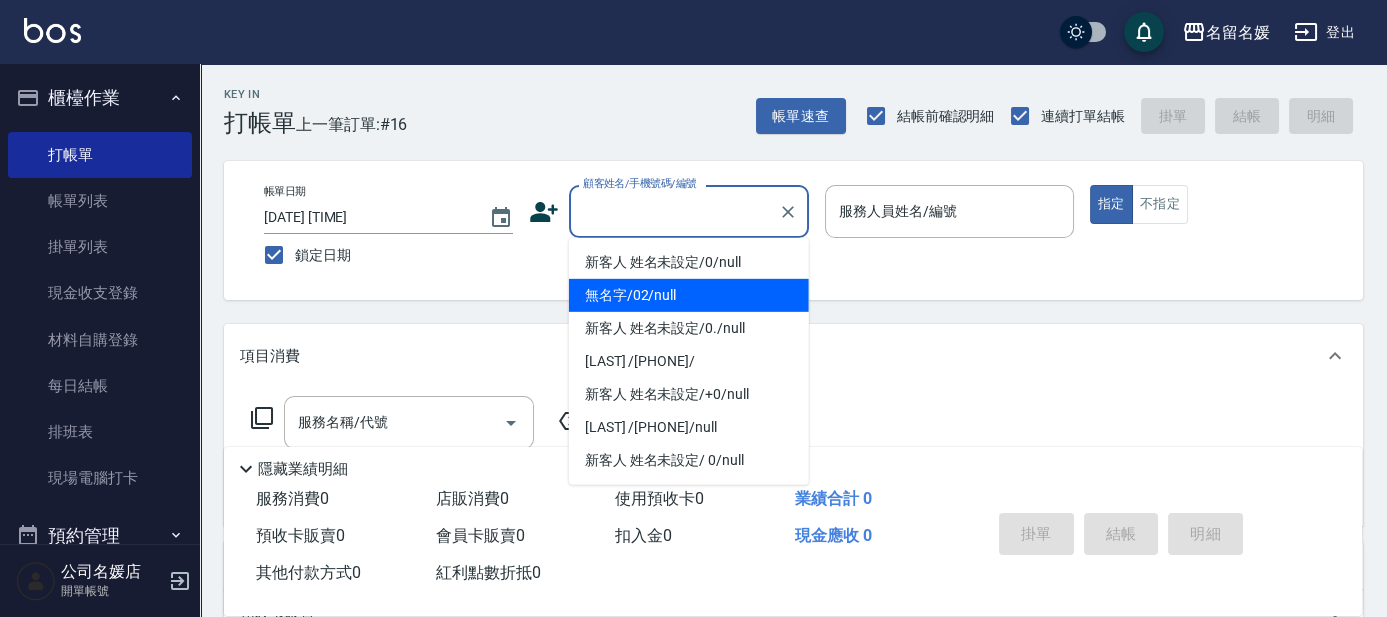 drag, startPoint x: 683, startPoint y: 291, endPoint x: 960, endPoint y: 200, distance: 291.56476 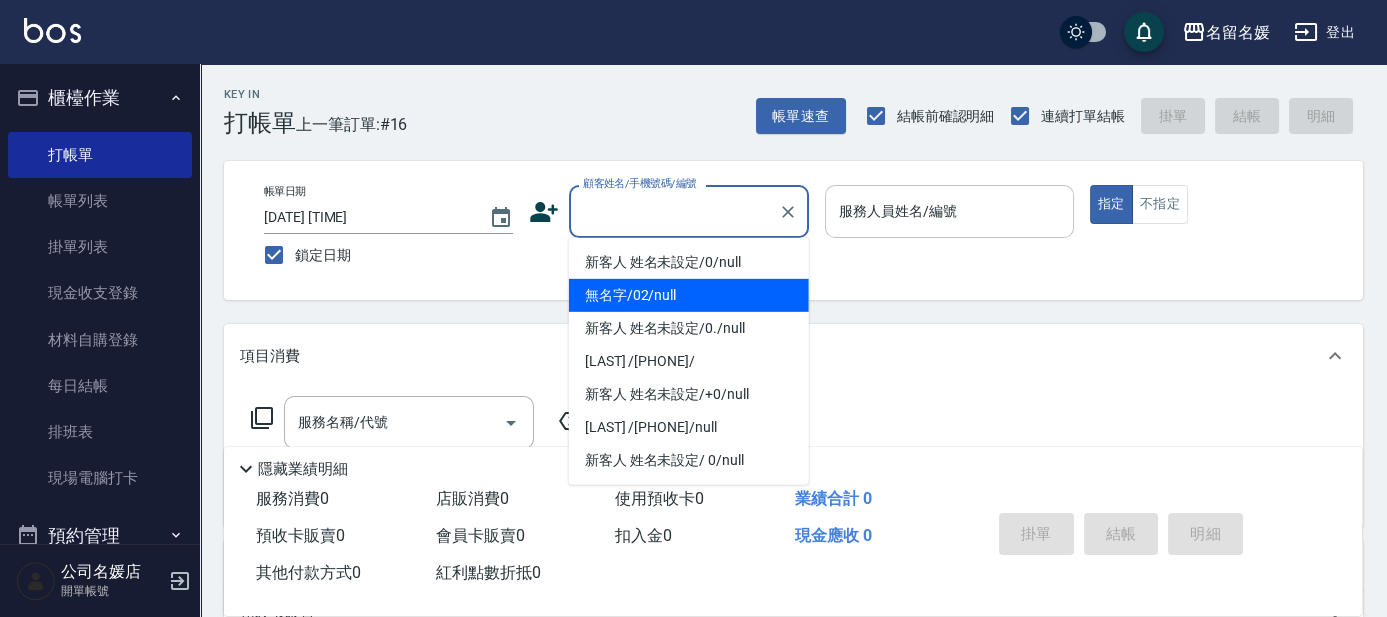 click on "無名字/02/null" at bounding box center (689, 295) 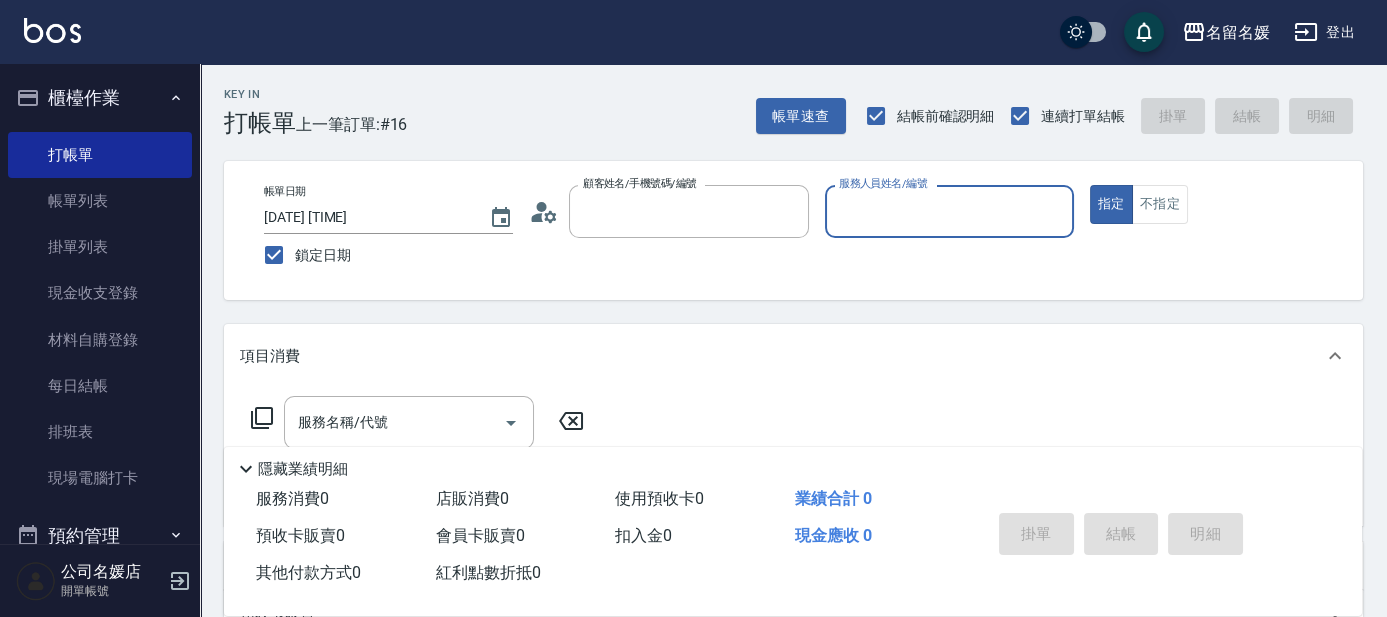 type on "無名字/02/null" 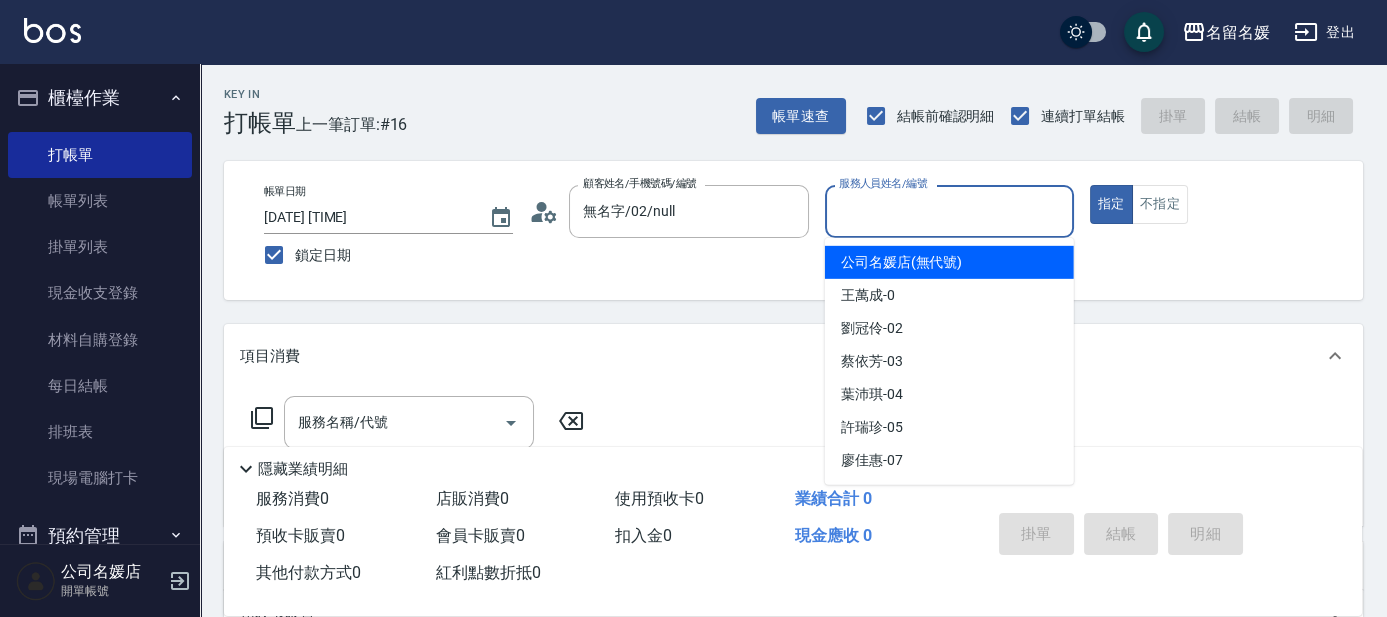 click on "服務人員姓名/編號" at bounding box center [949, 211] 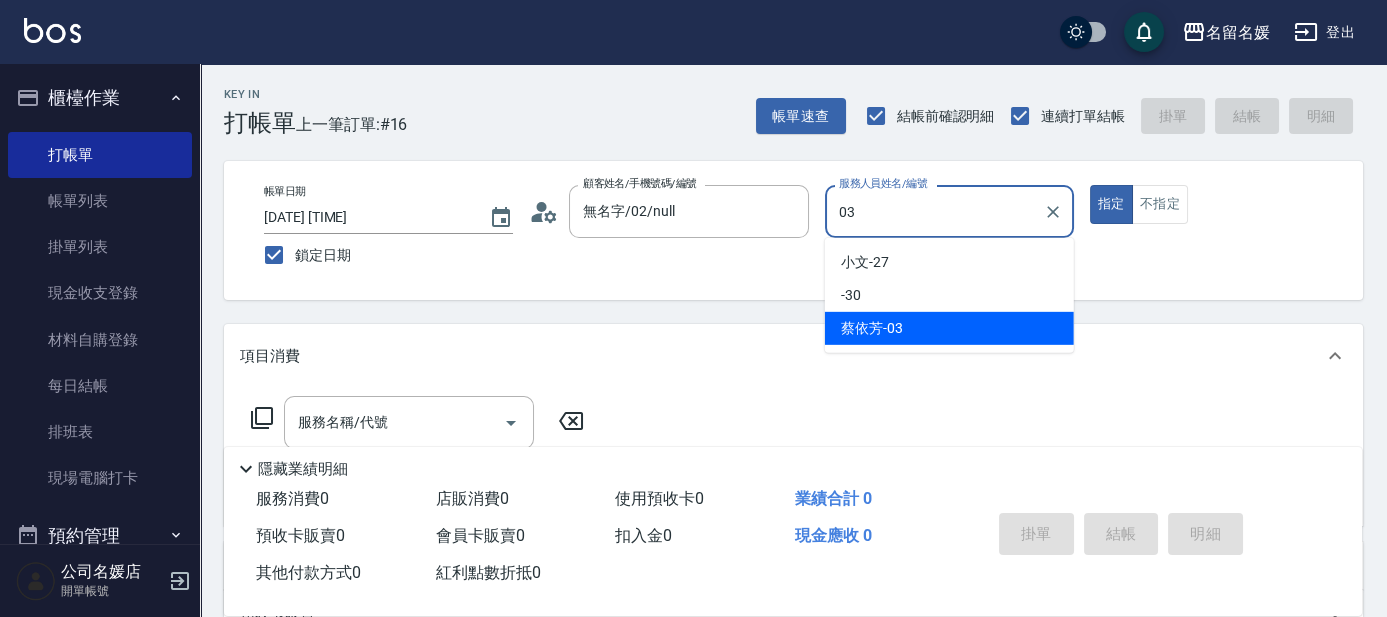 type on "蔡依芳-03" 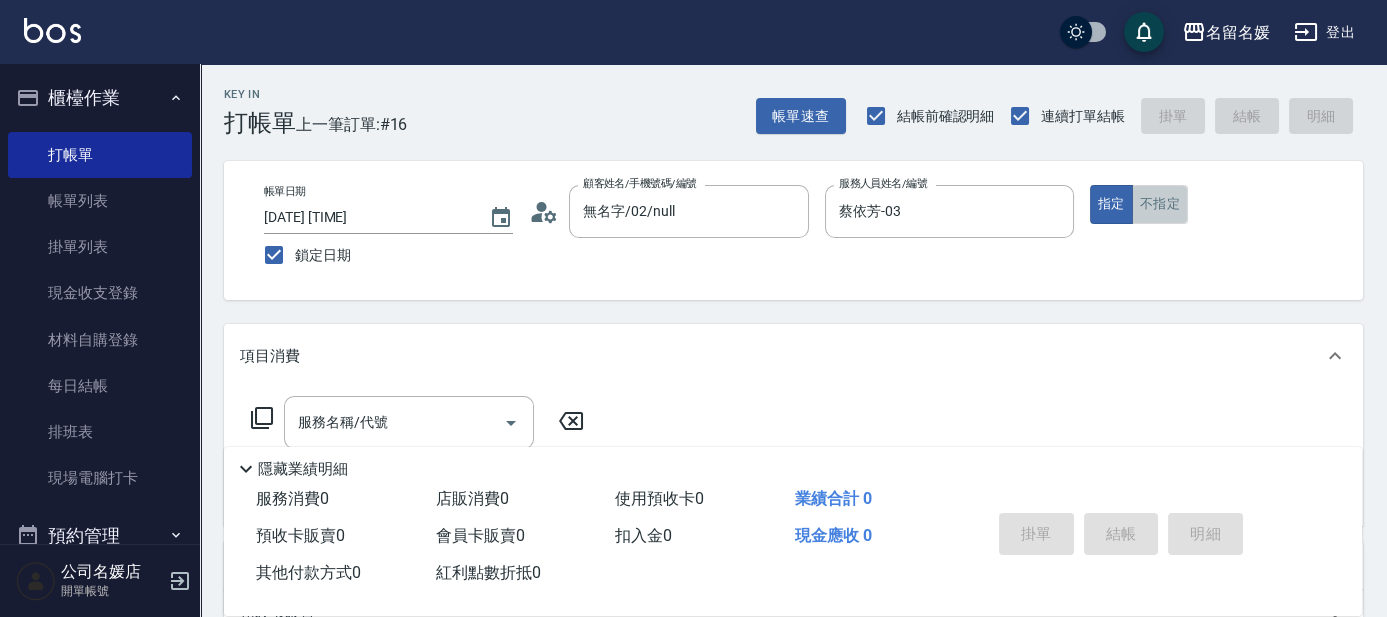 click on "不指定" at bounding box center (1160, 204) 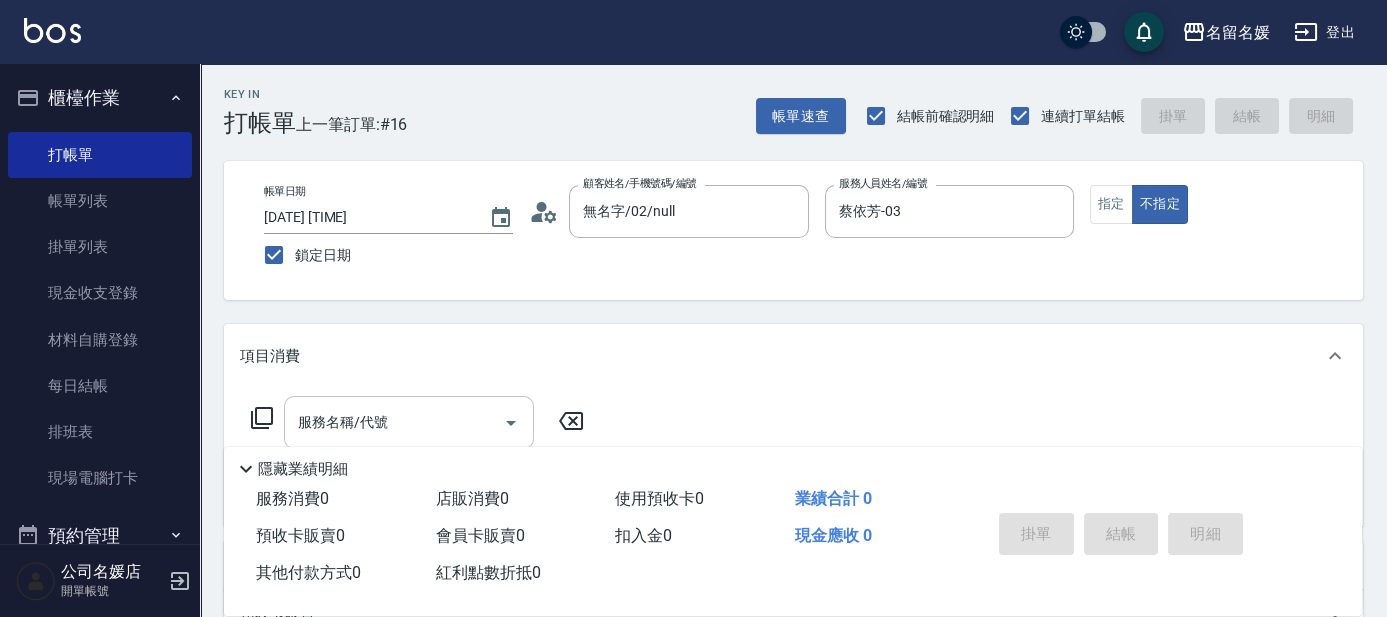 click on "服務名稱/代號" at bounding box center [394, 422] 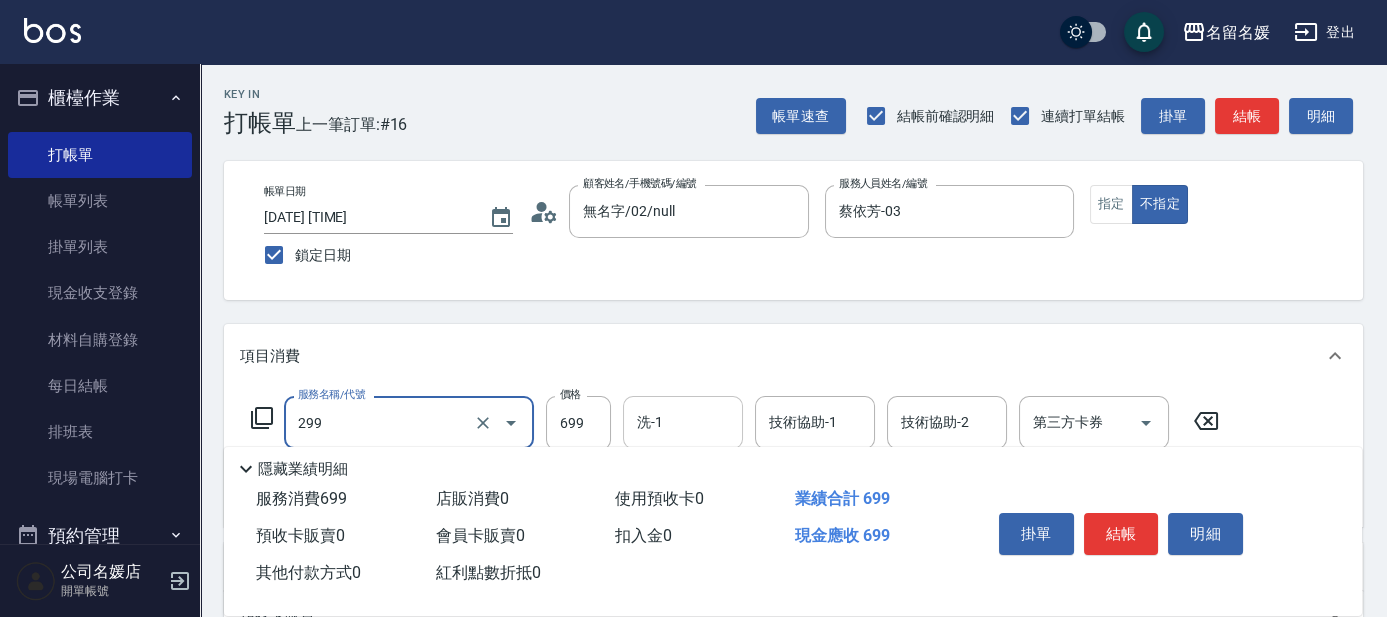type on "滾珠洗髮699(299)" 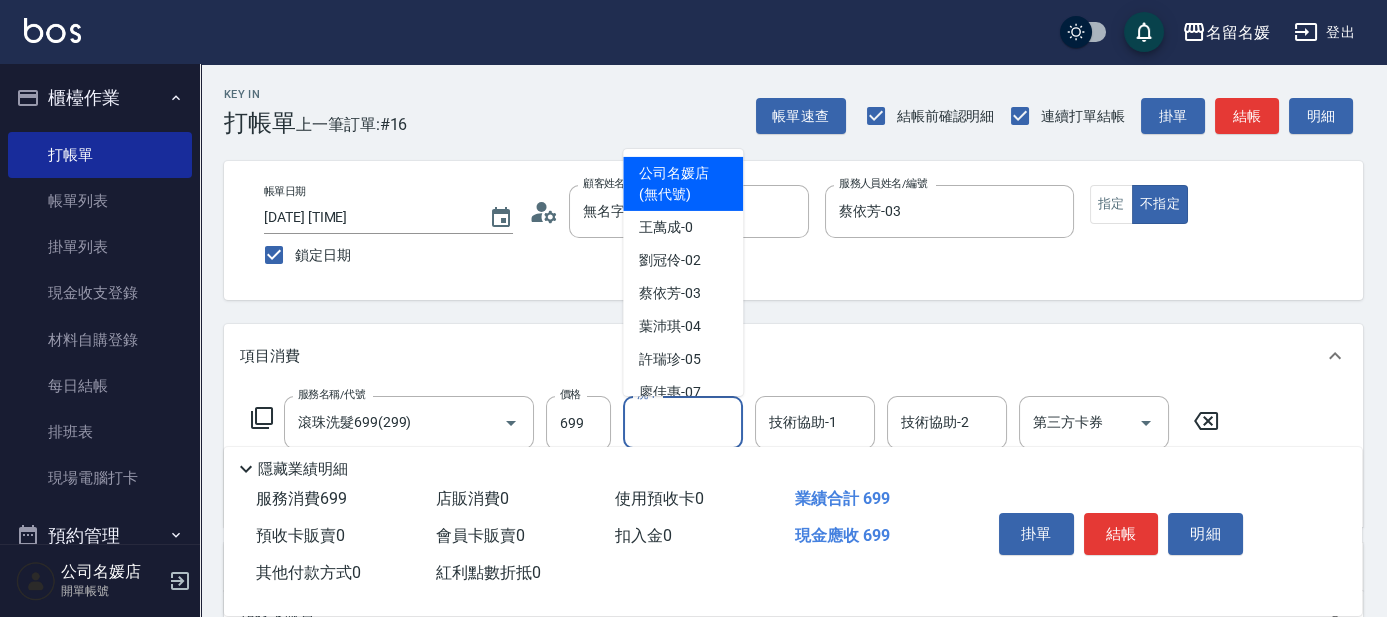 click on "洗-1 洗-1" at bounding box center (683, 422) 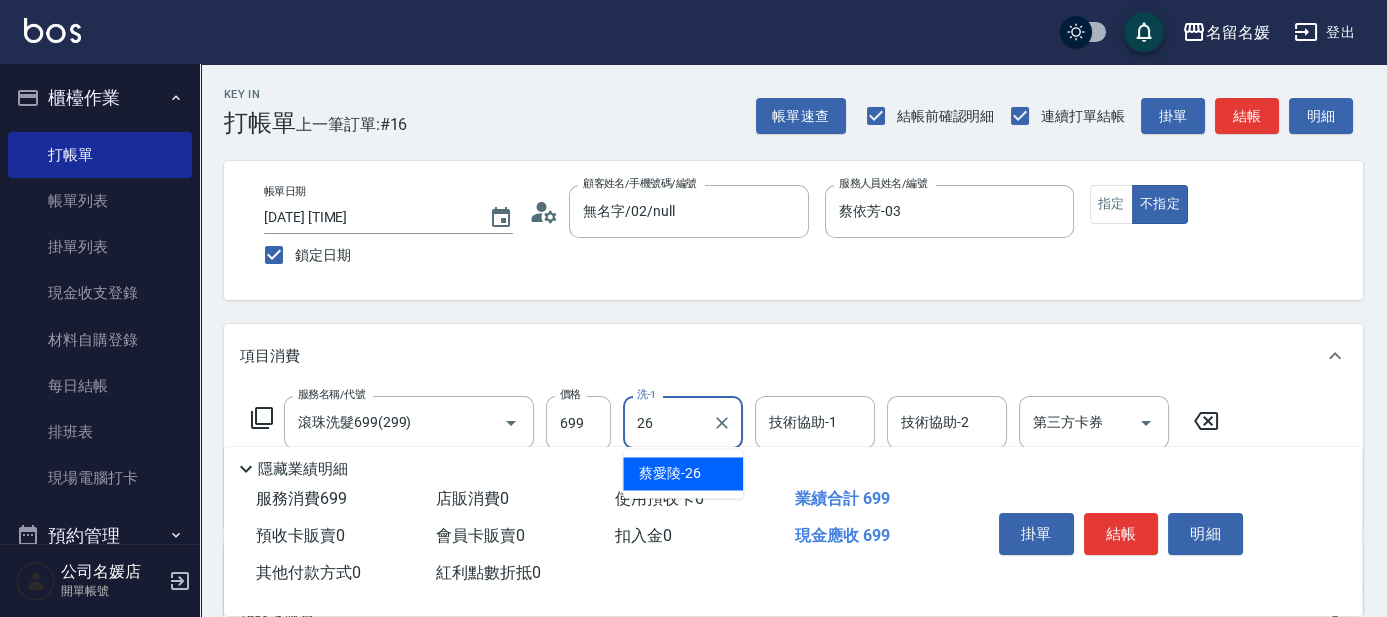 type on "蔡愛陵-26" 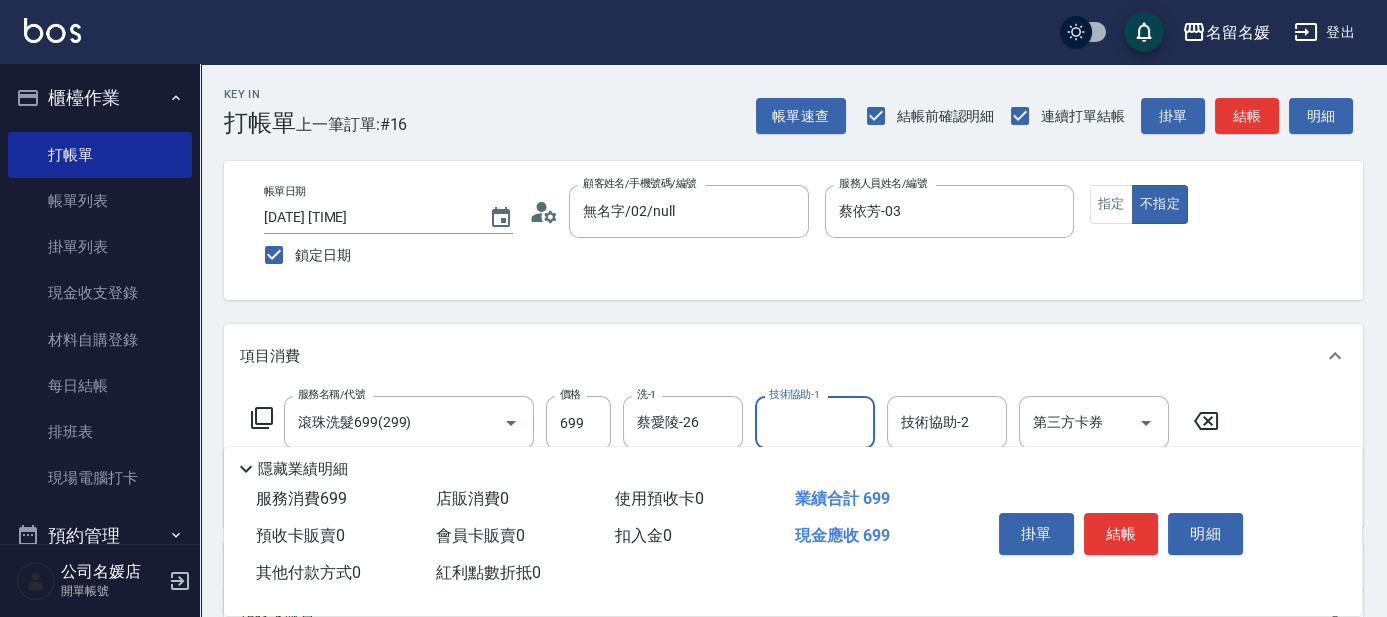click on "技術協助-1" at bounding box center [815, 422] 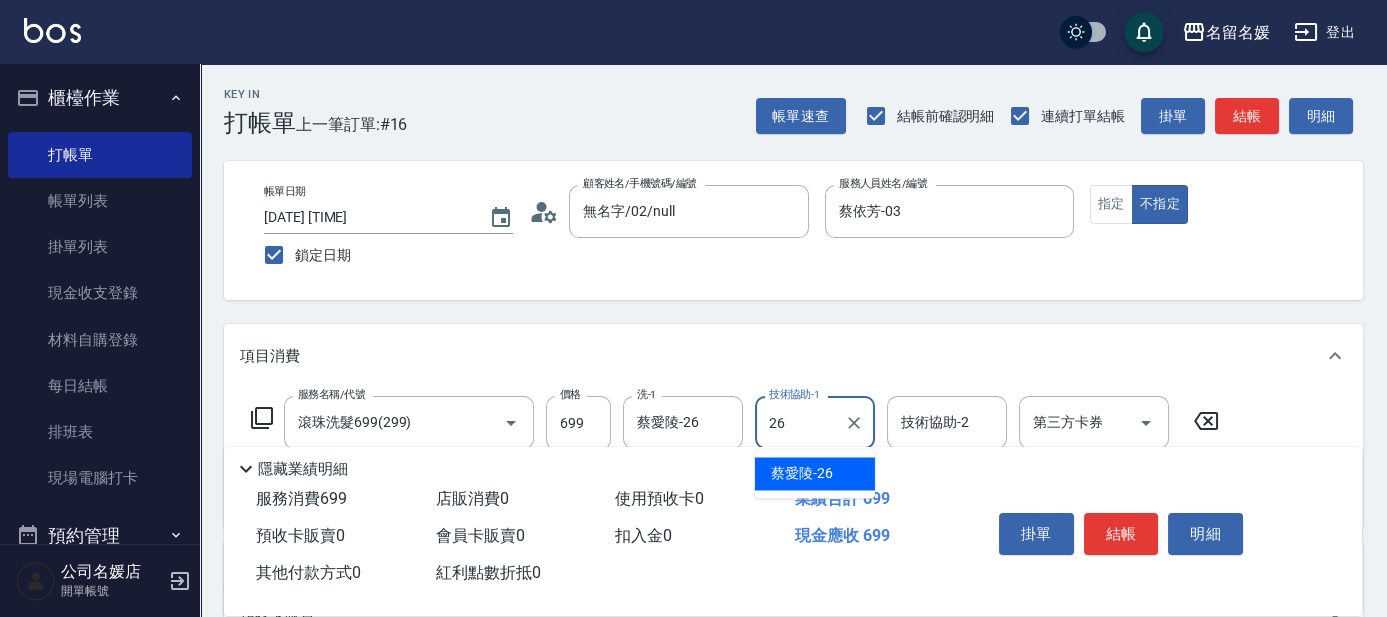 type on "蔡愛陵-26" 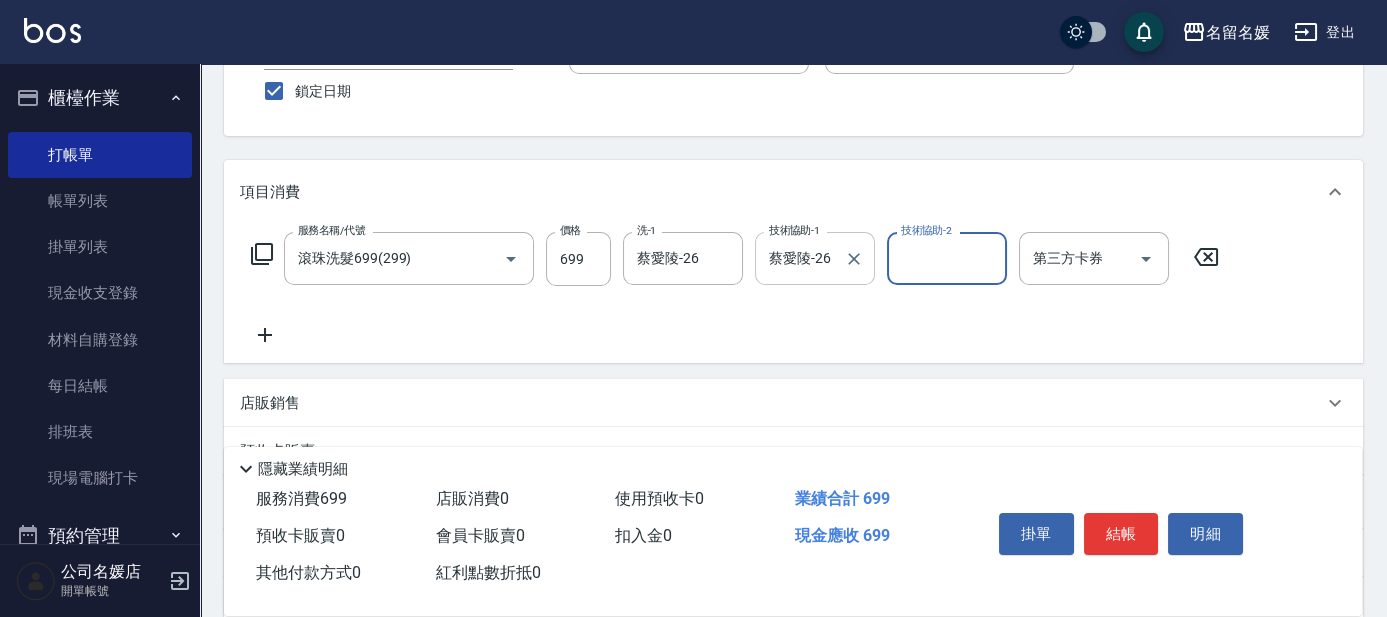 scroll, scrollTop: 181, scrollLeft: 0, axis: vertical 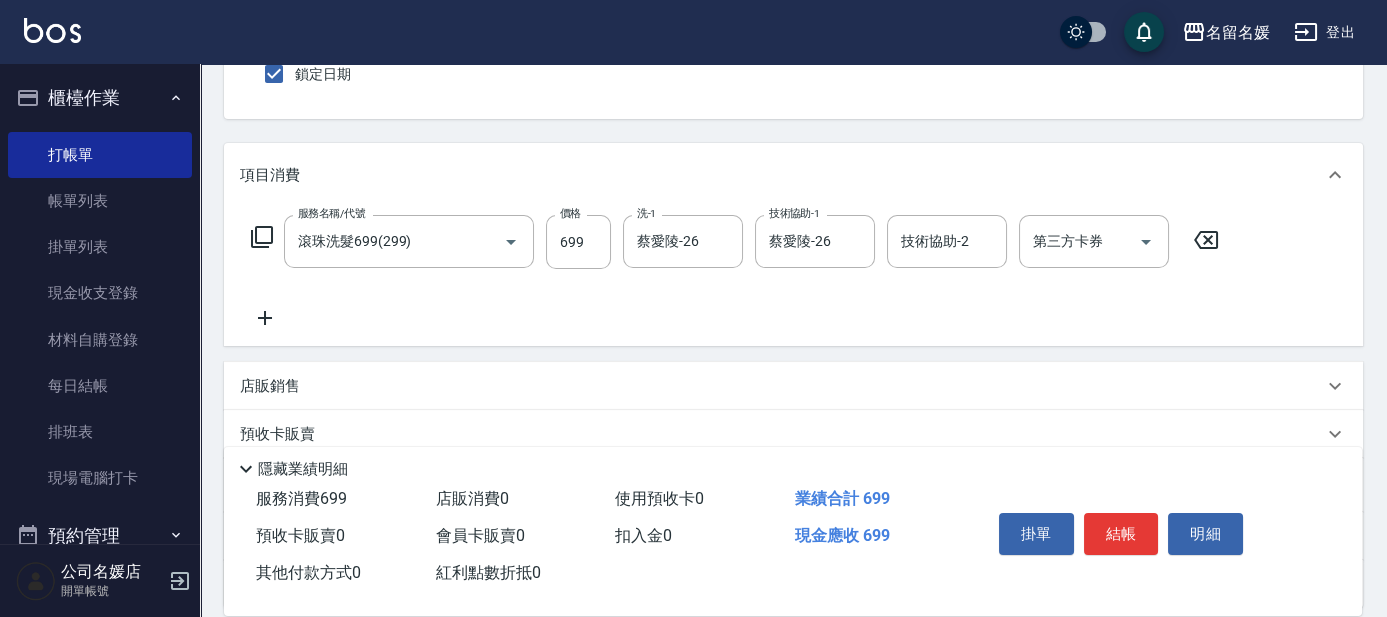click 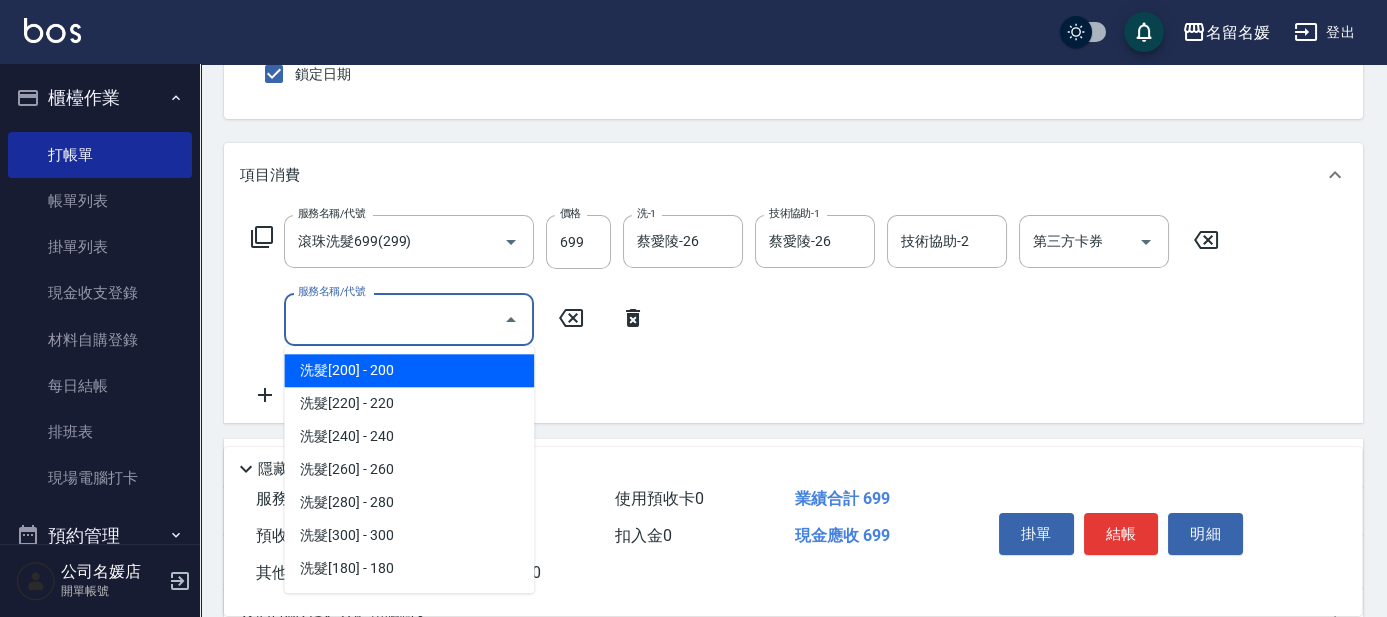 click on "服務名稱/代號" at bounding box center (394, 319) 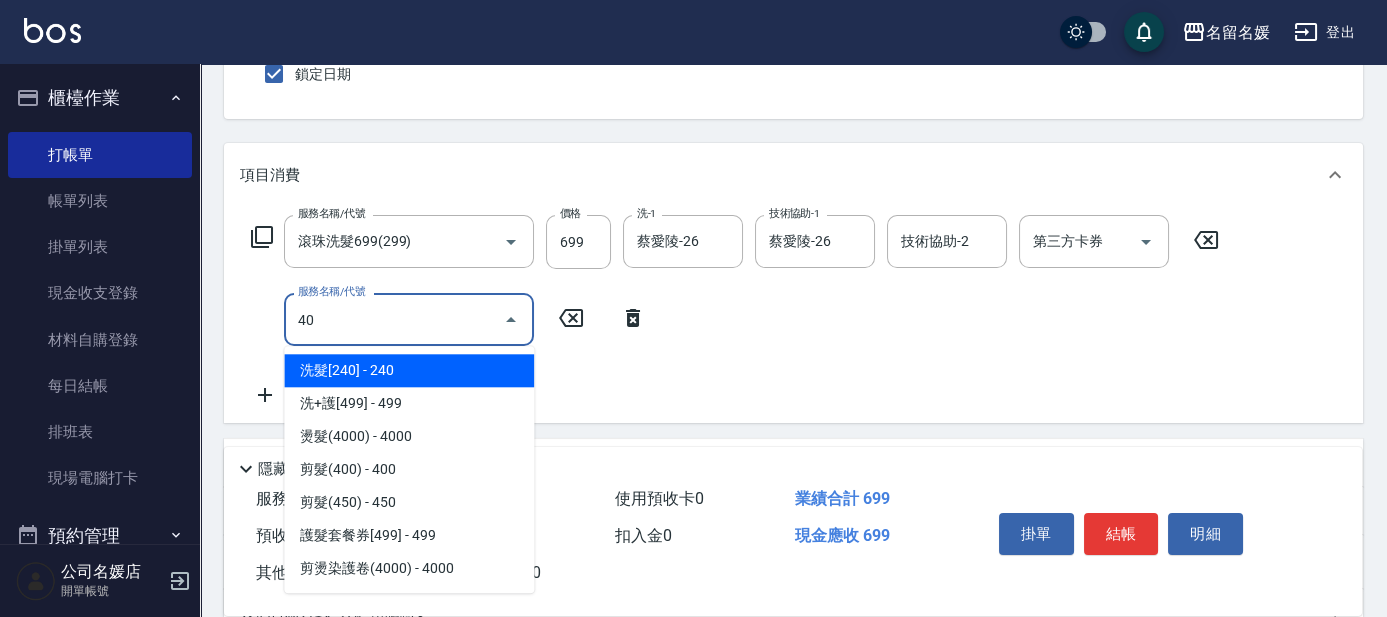 type on "406" 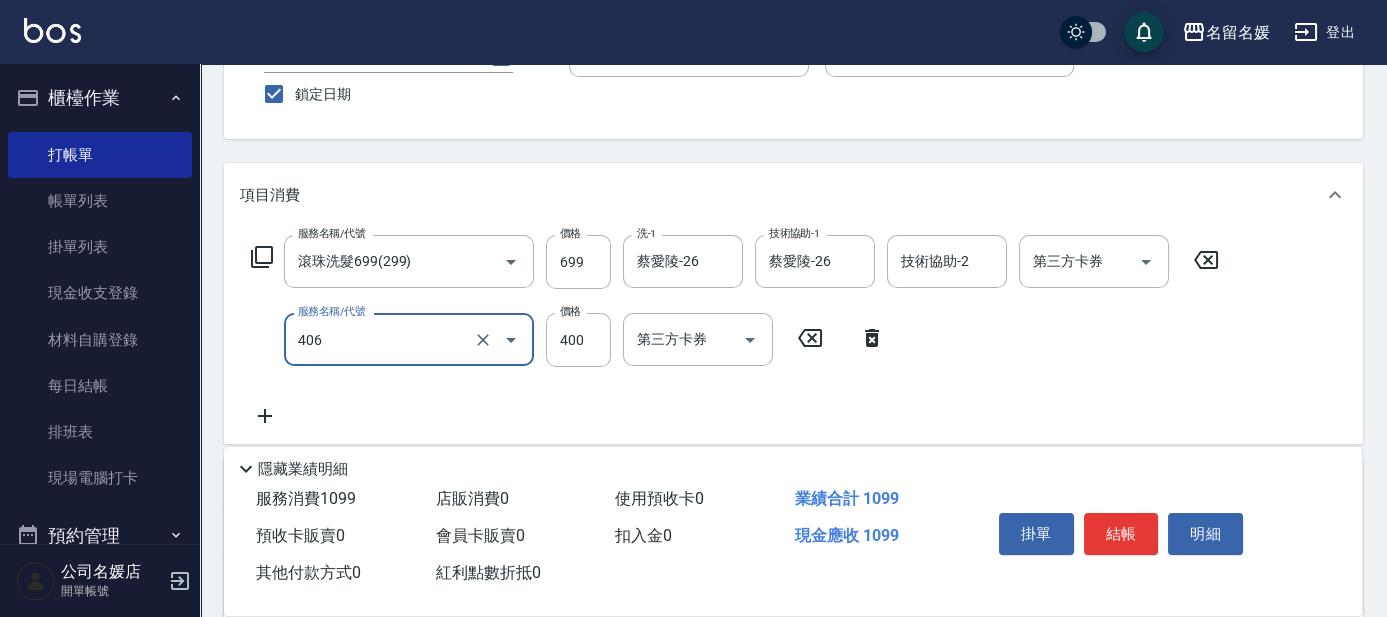 scroll, scrollTop: 181, scrollLeft: 0, axis: vertical 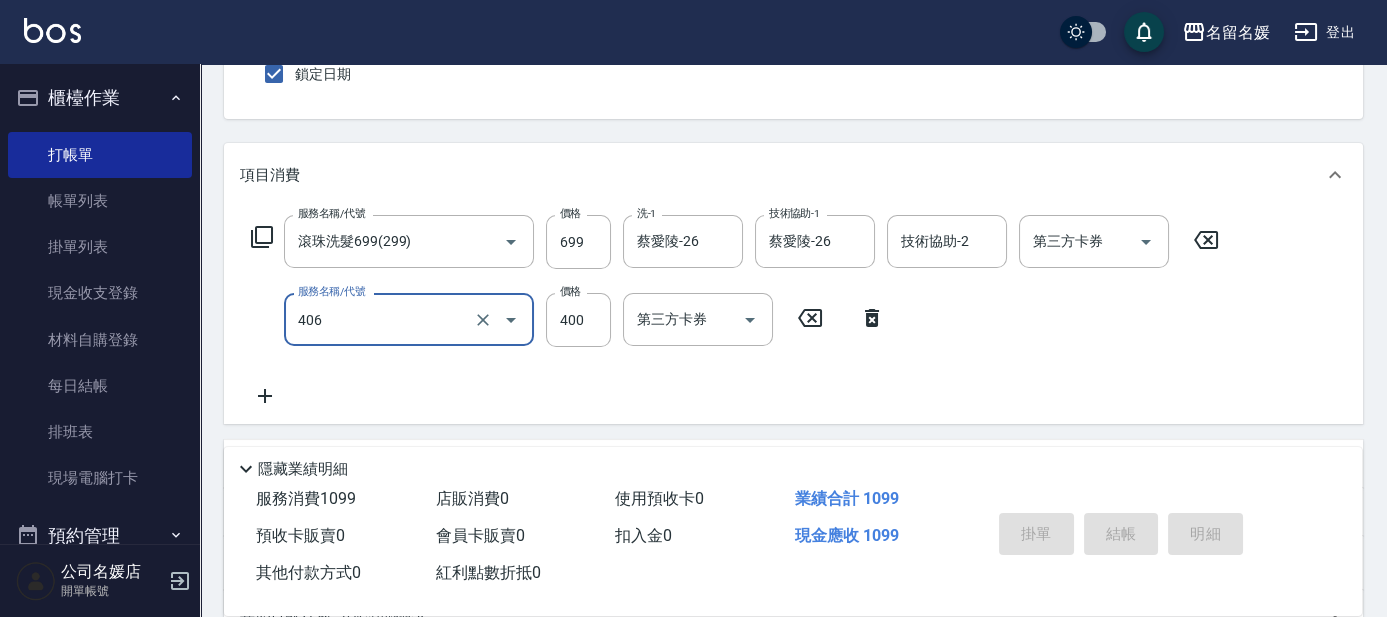 type 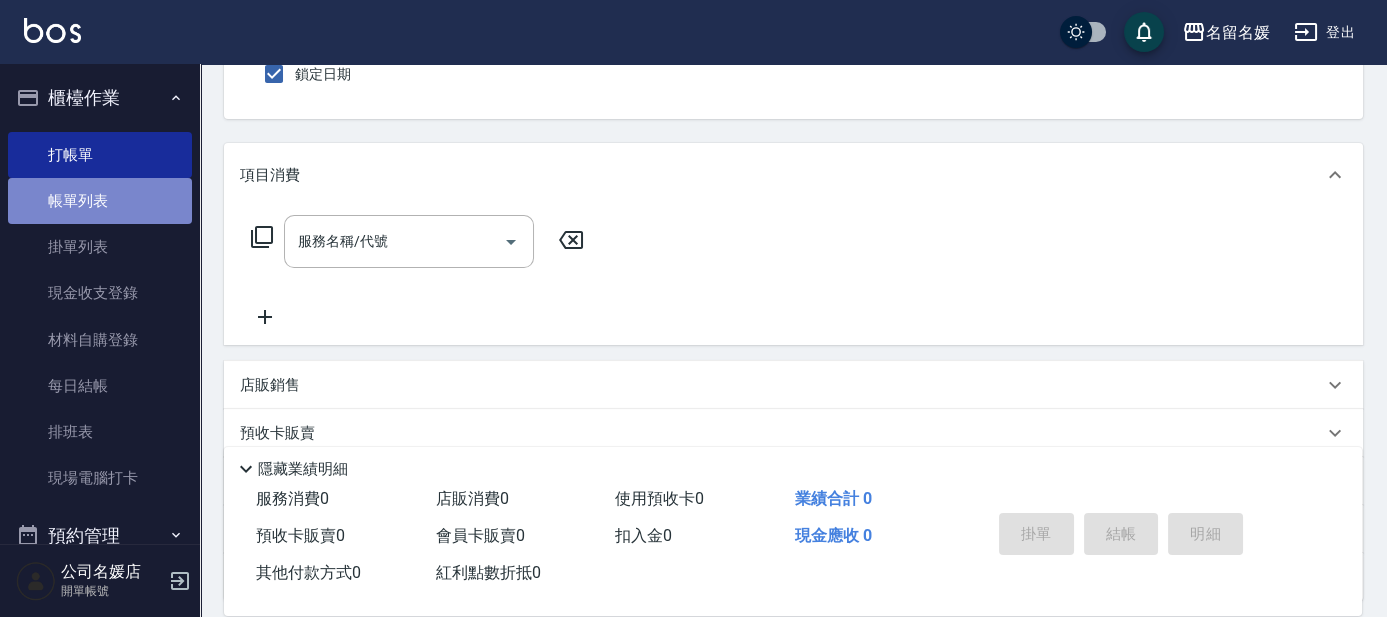 click on "帳單列表" at bounding box center [100, 201] 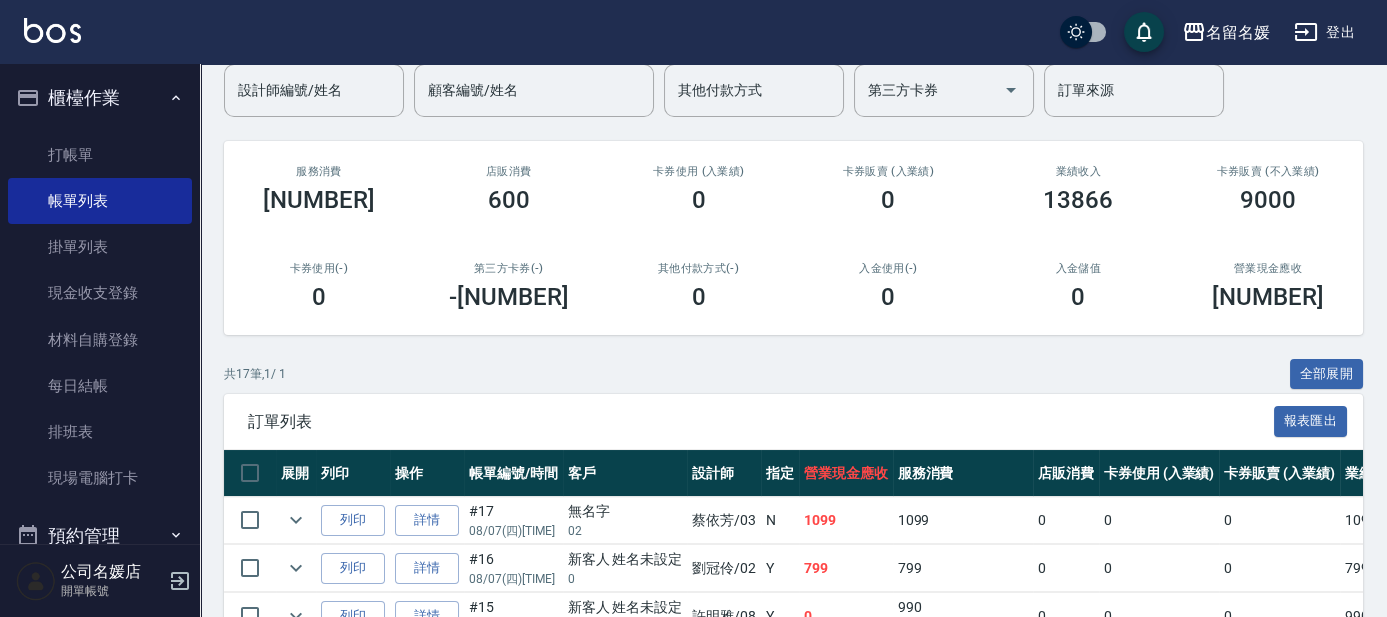 scroll, scrollTop: 272, scrollLeft: 0, axis: vertical 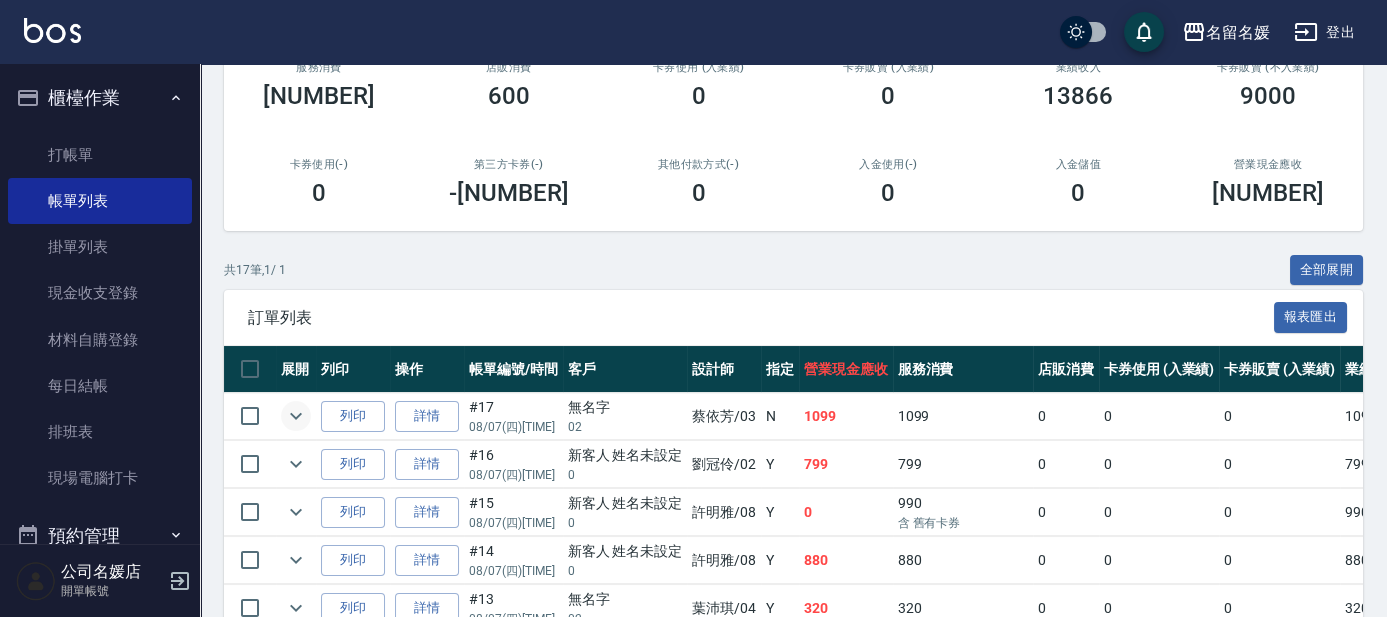 click 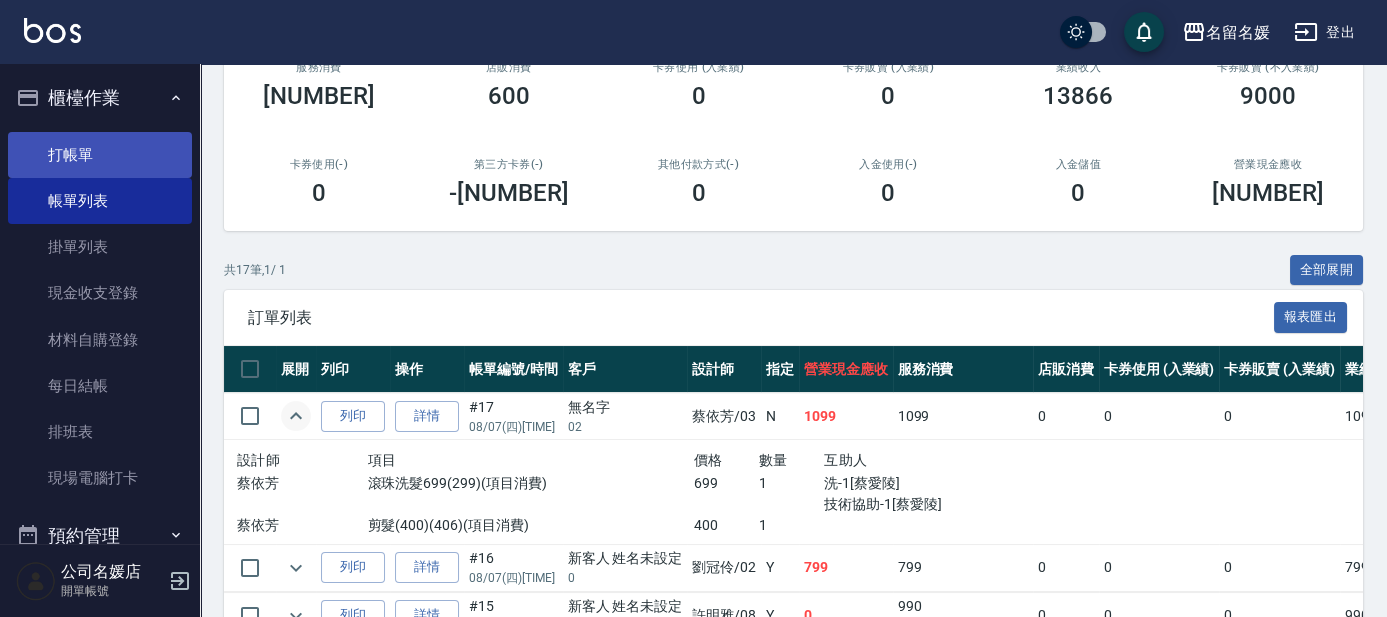 click on "打帳單" at bounding box center [100, 155] 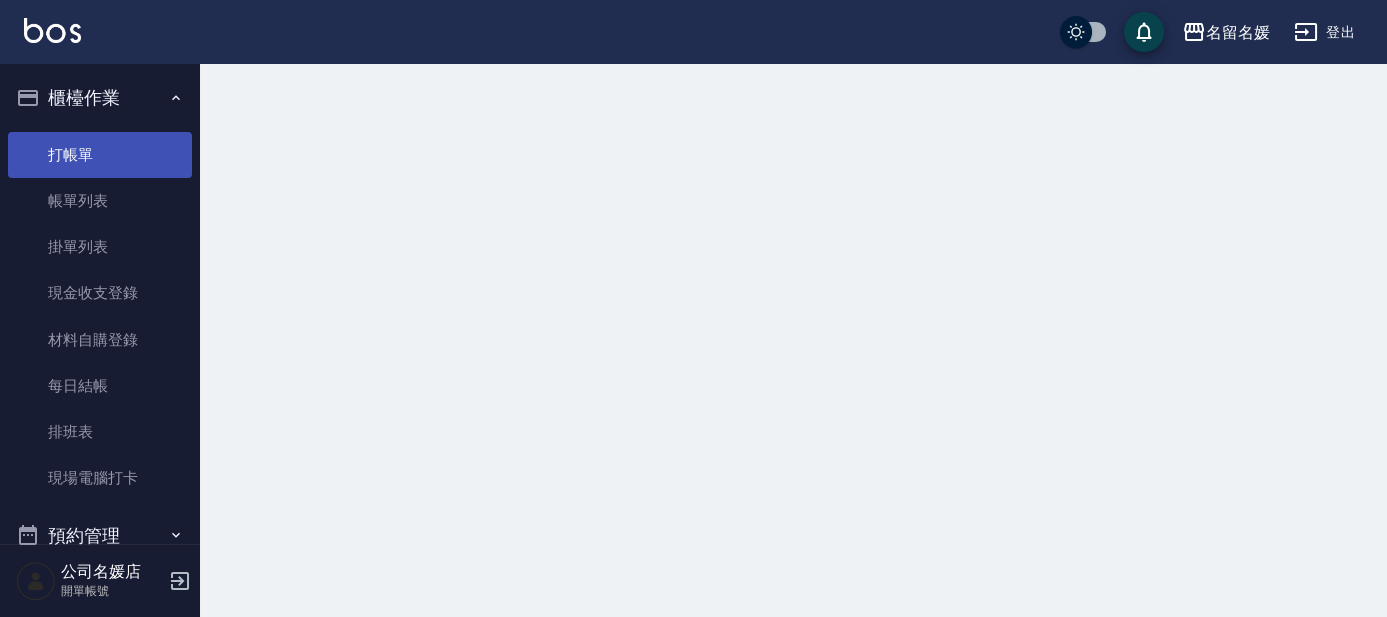 scroll, scrollTop: 0, scrollLeft: 0, axis: both 